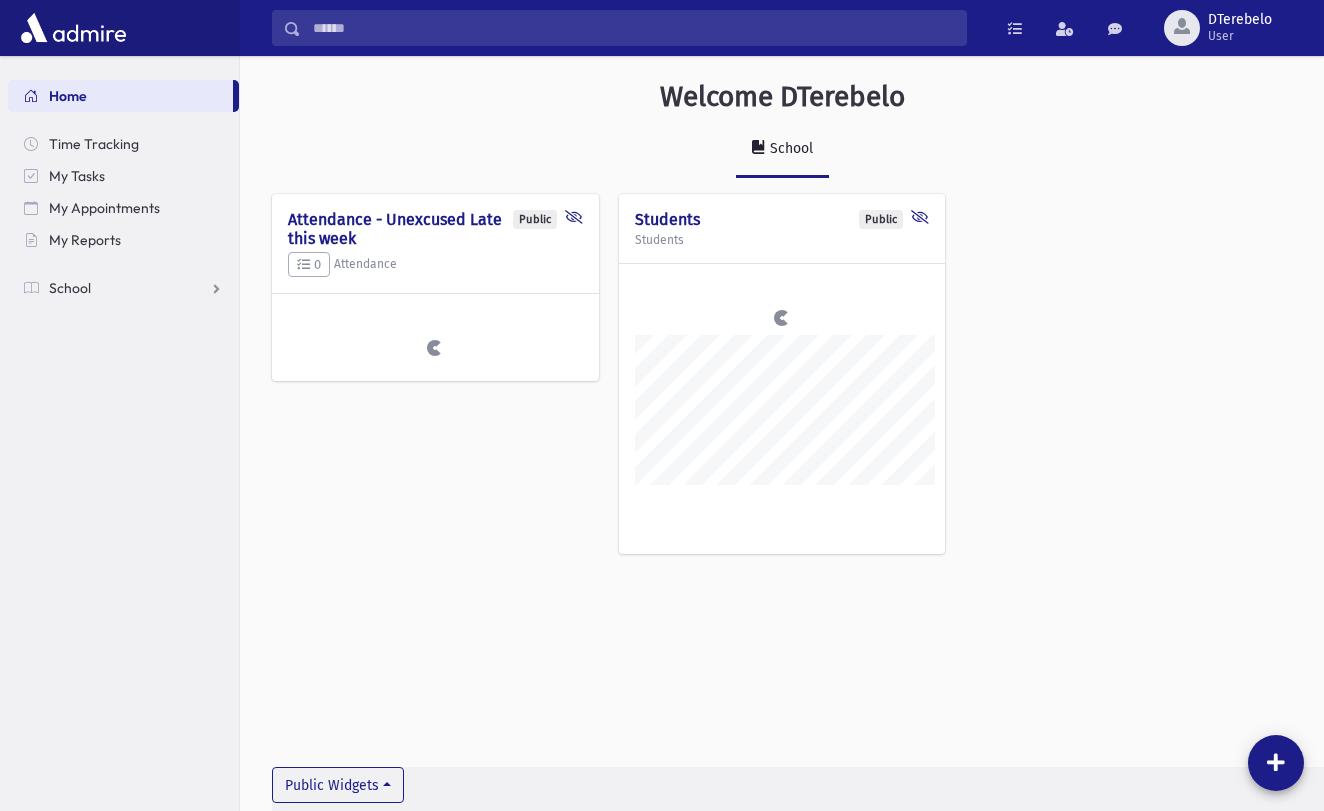 scroll, scrollTop: 0, scrollLeft: 0, axis: both 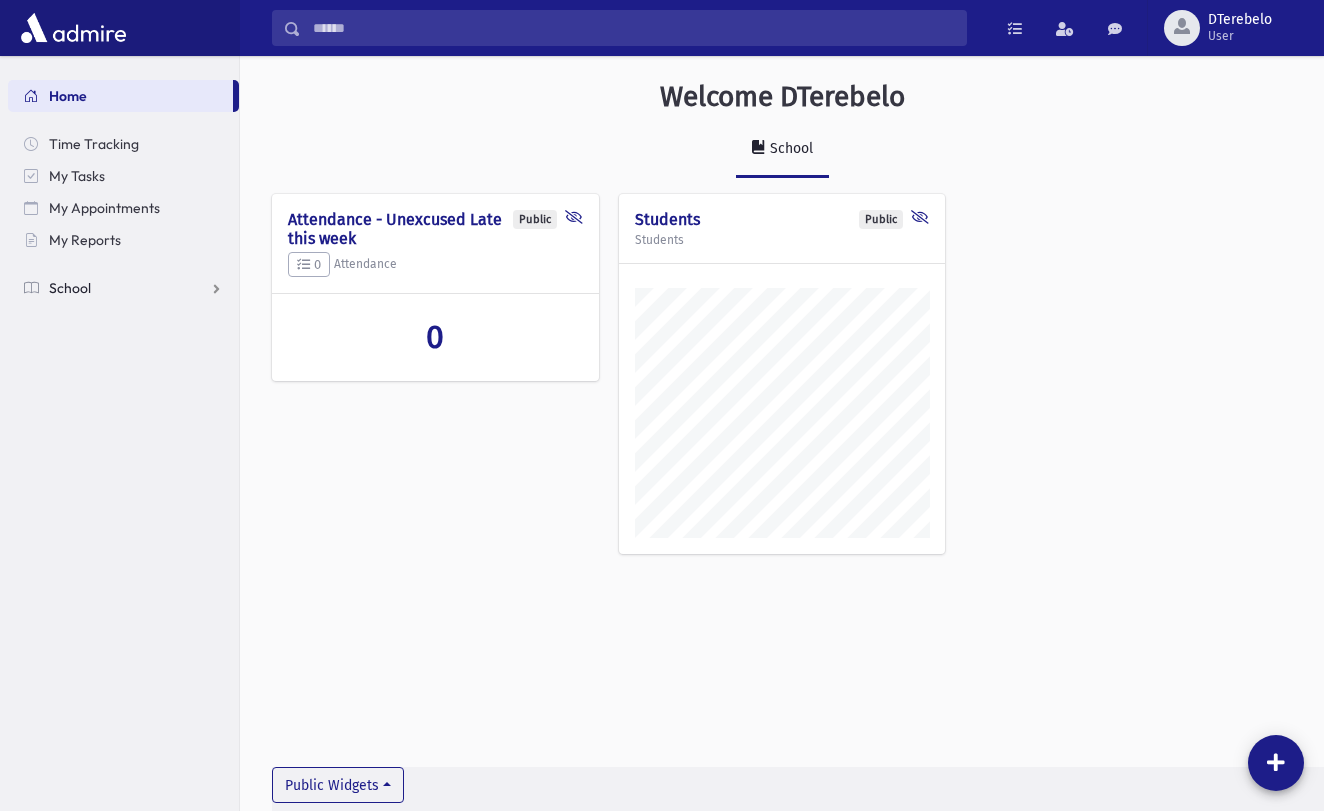 click on "School" at bounding box center [123, 288] 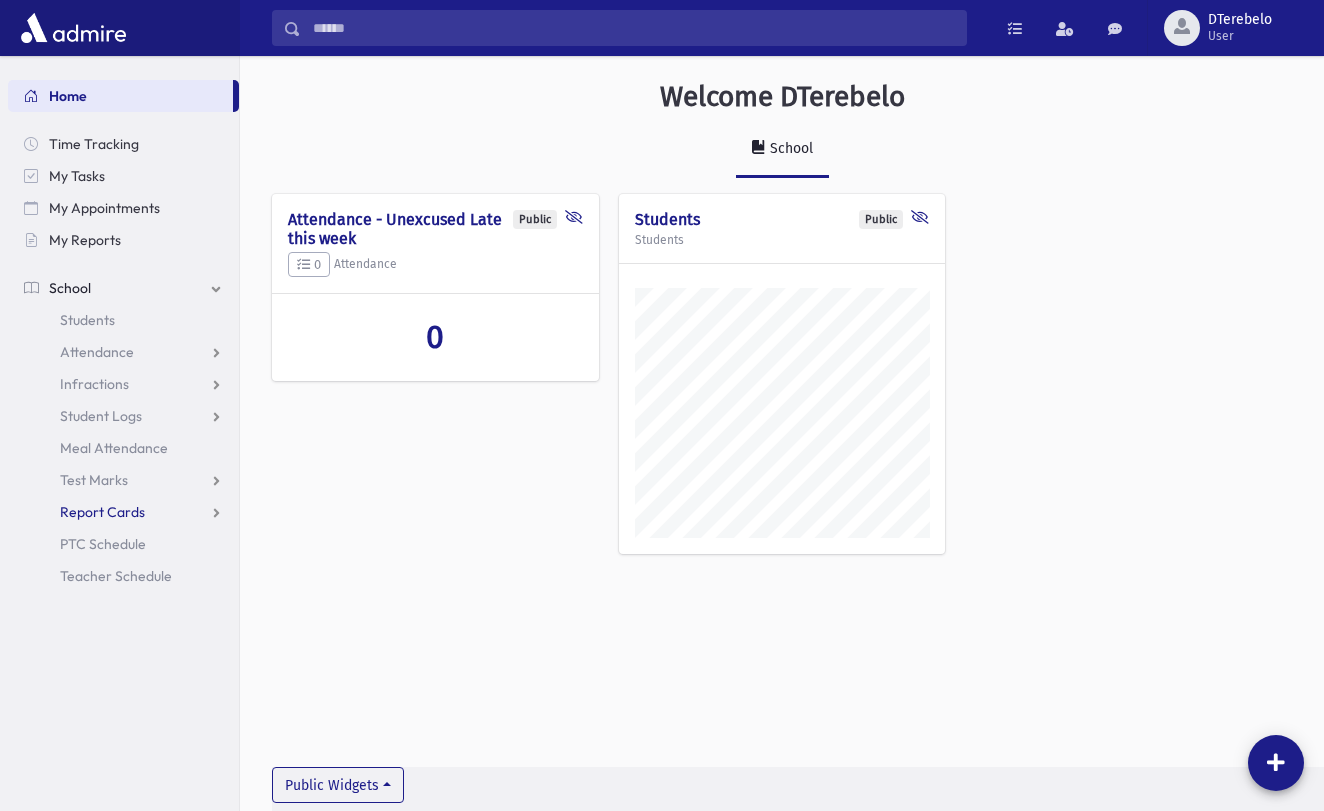click on "Report Cards" at bounding box center [102, 512] 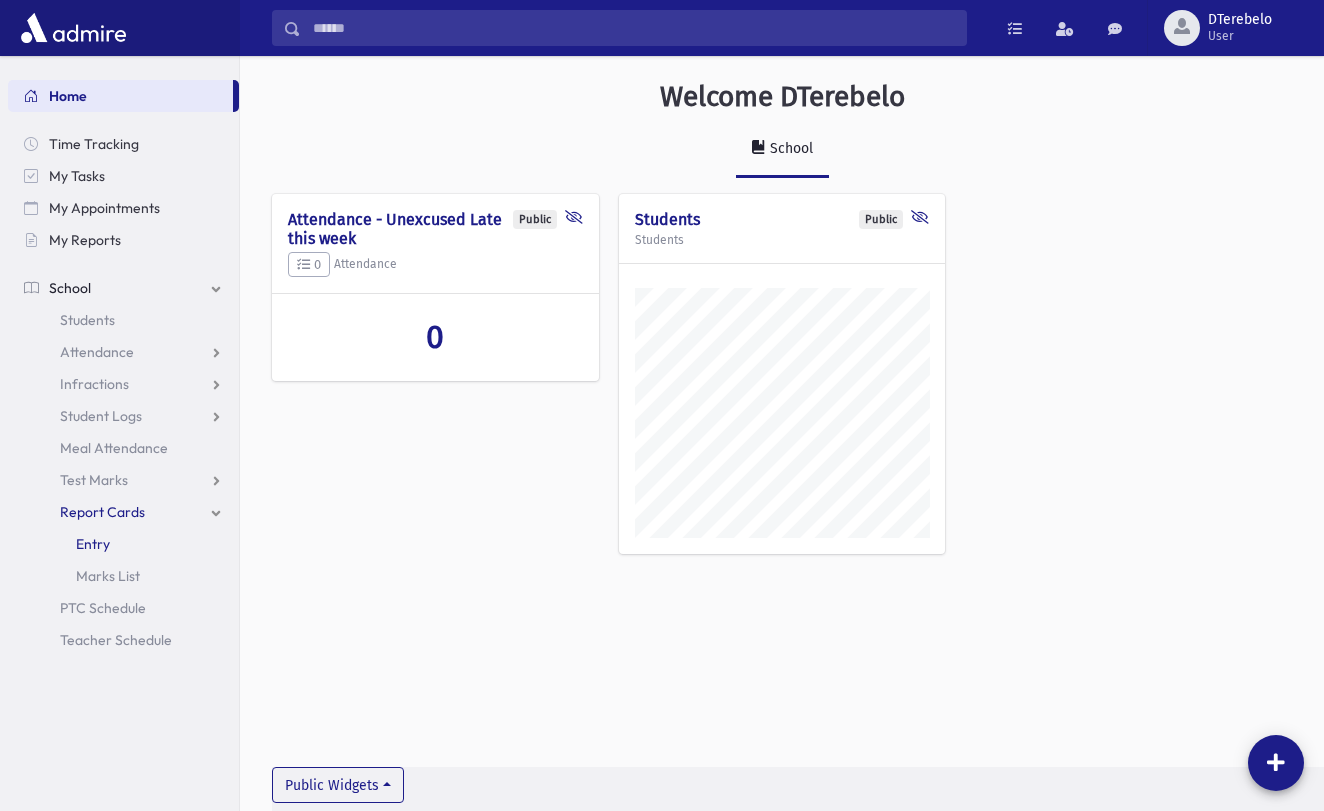 click on "Entry" at bounding box center (93, 544) 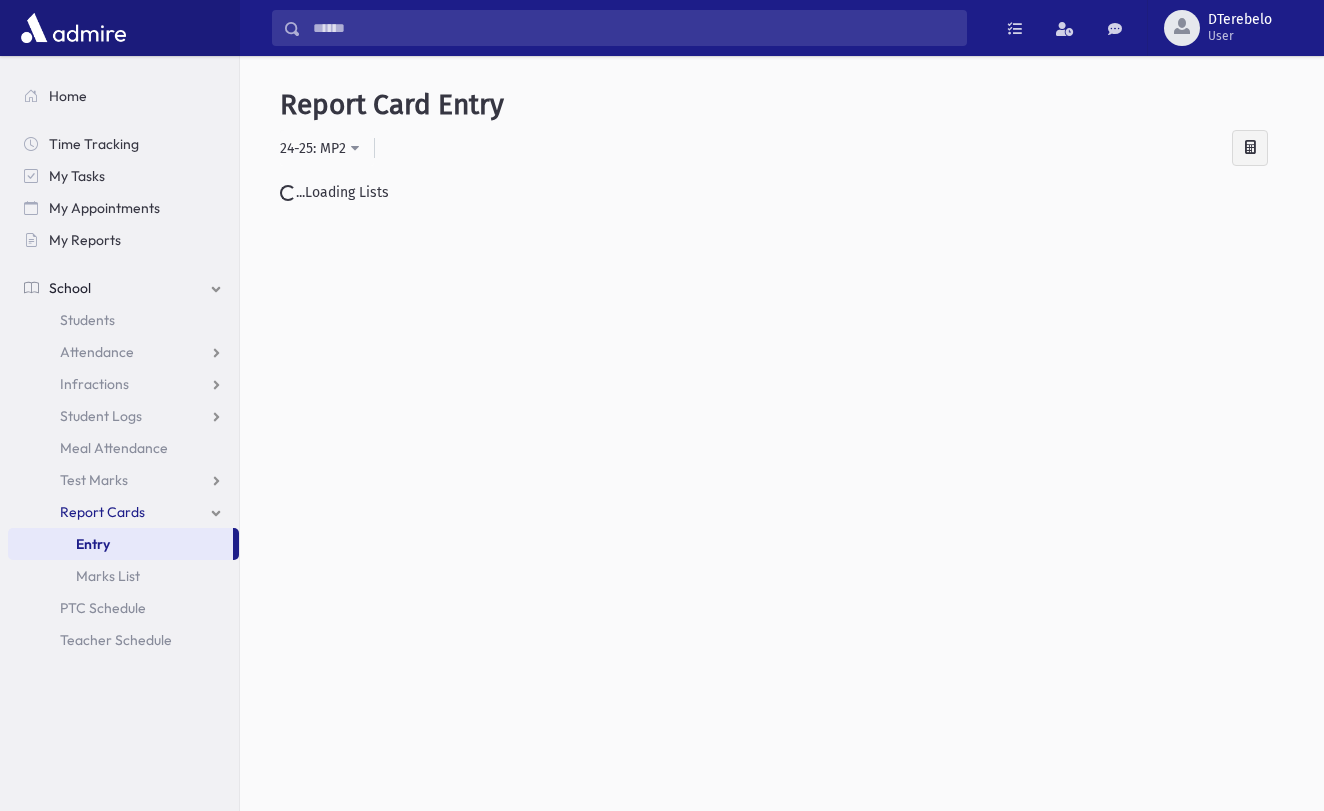 scroll, scrollTop: 0, scrollLeft: 0, axis: both 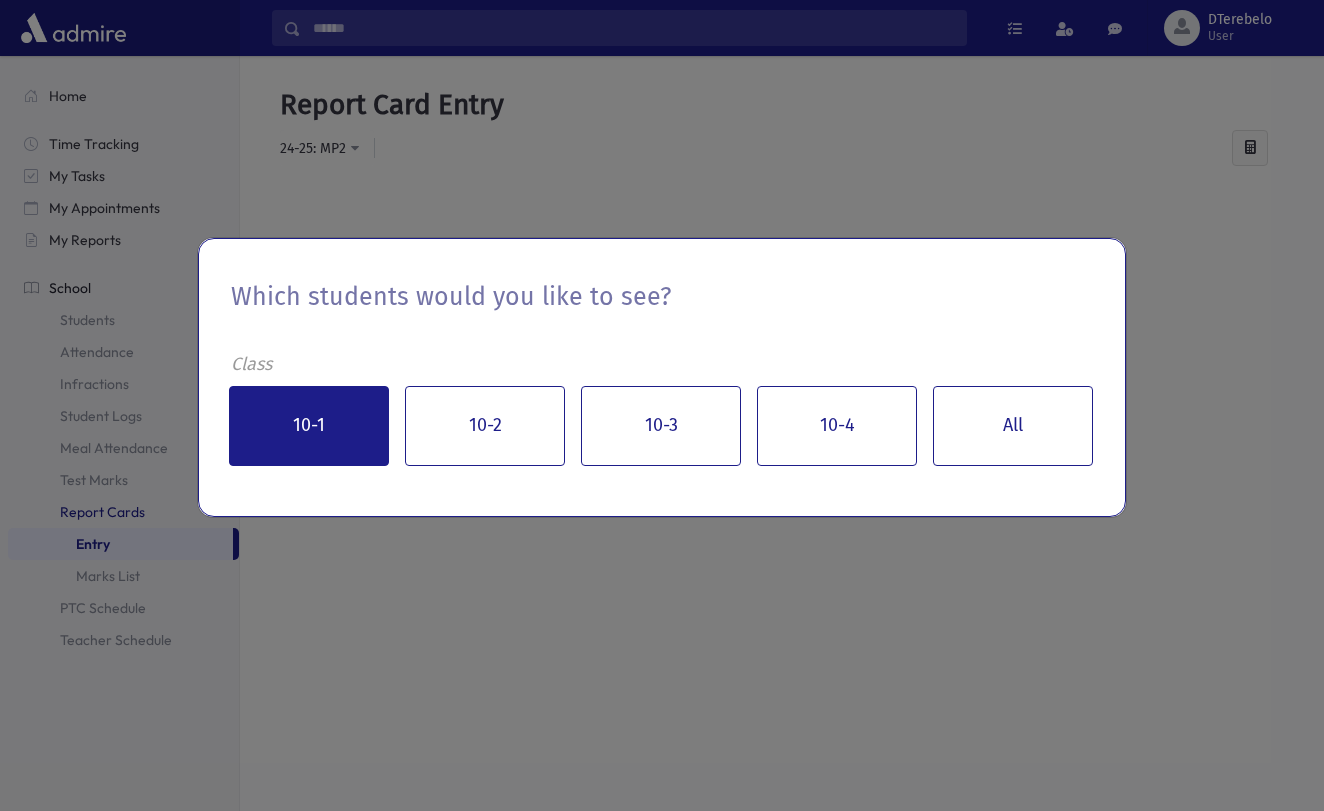 click on "10-1" at bounding box center (309, 426) 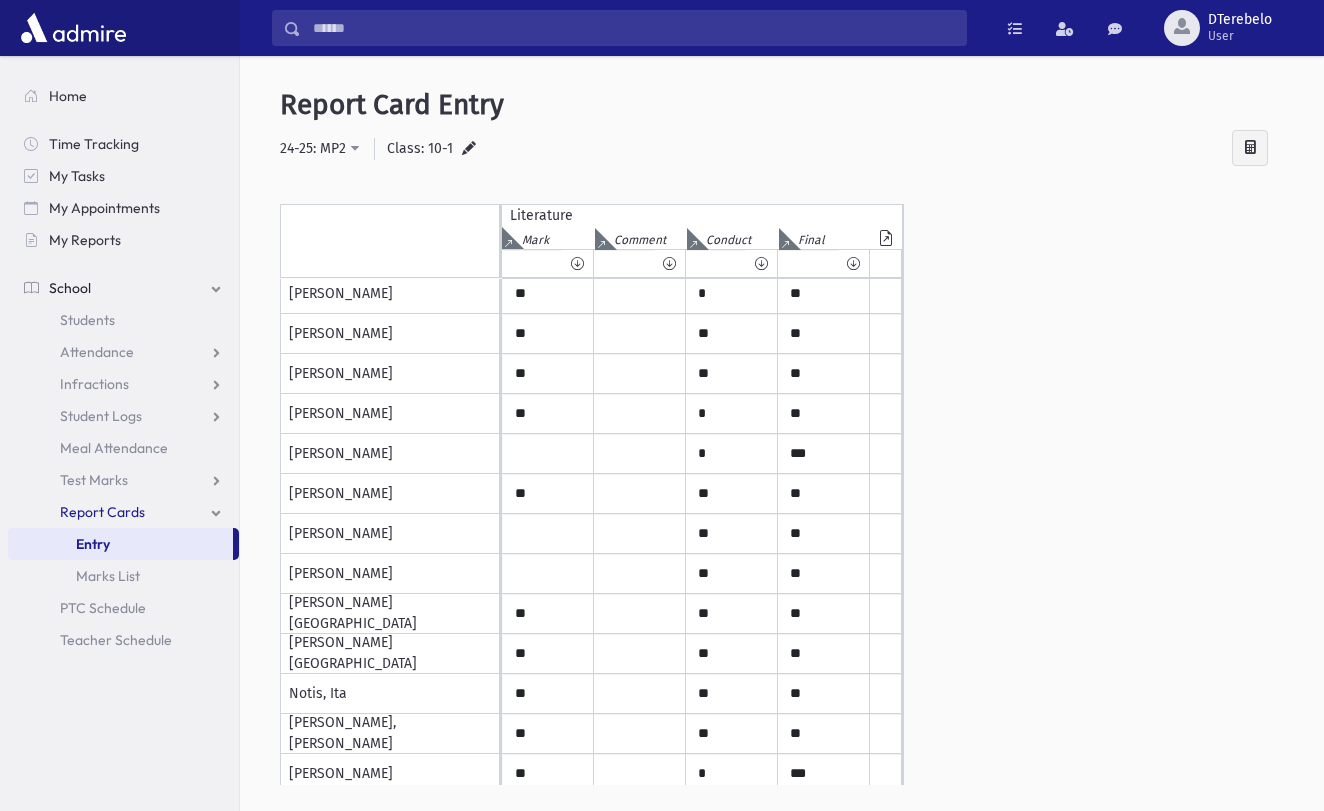 scroll, scrollTop: 794, scrollLeft: 0, axis: vertical 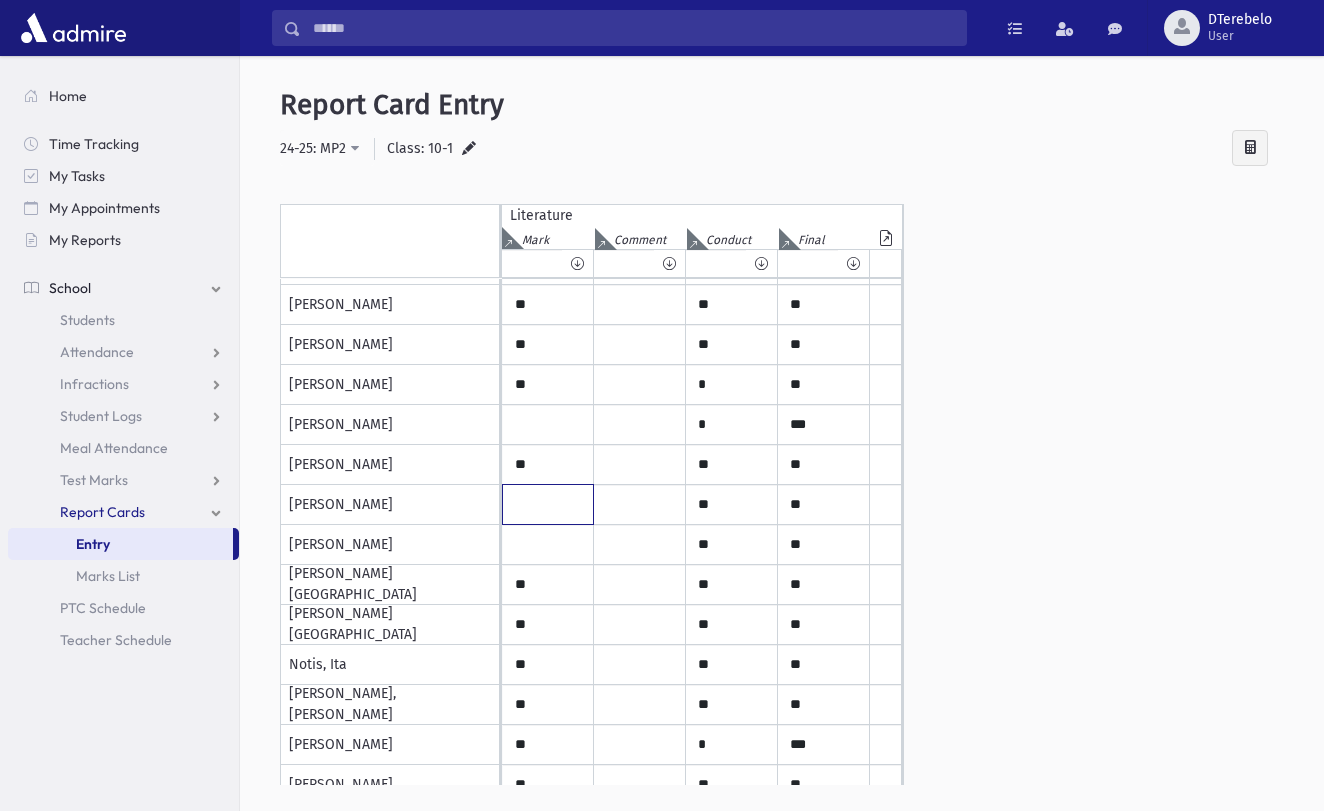click at bounding box center [548, -495] 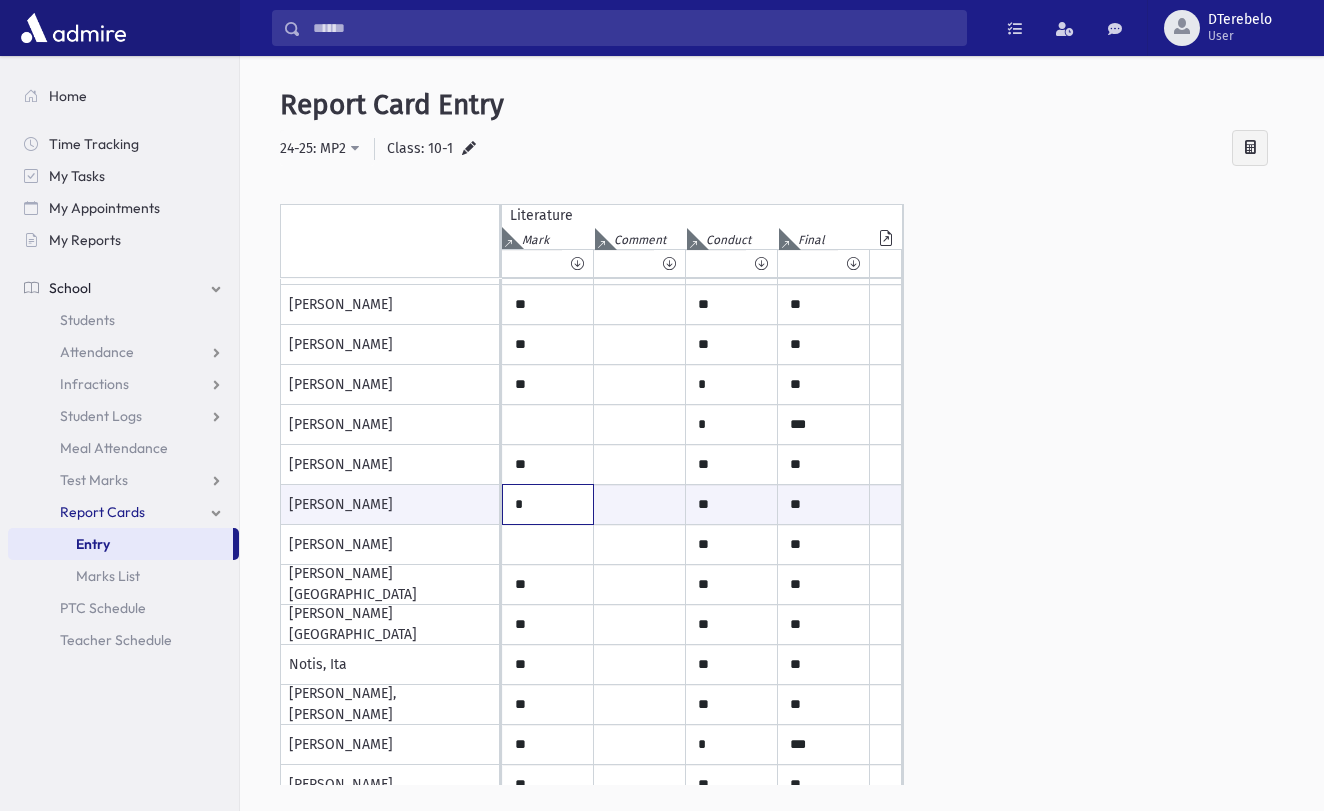 type on "*" 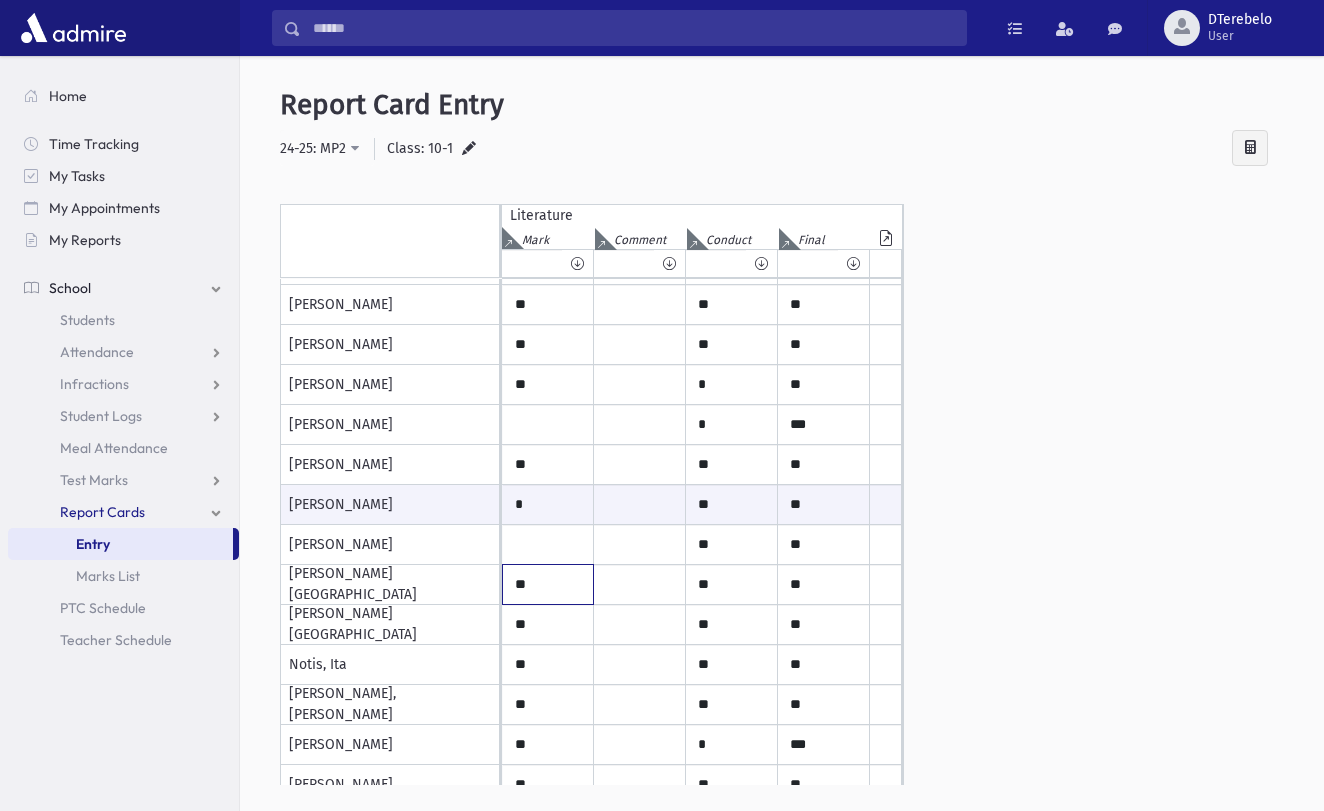 click on "**" at bounding box center (548, -495) 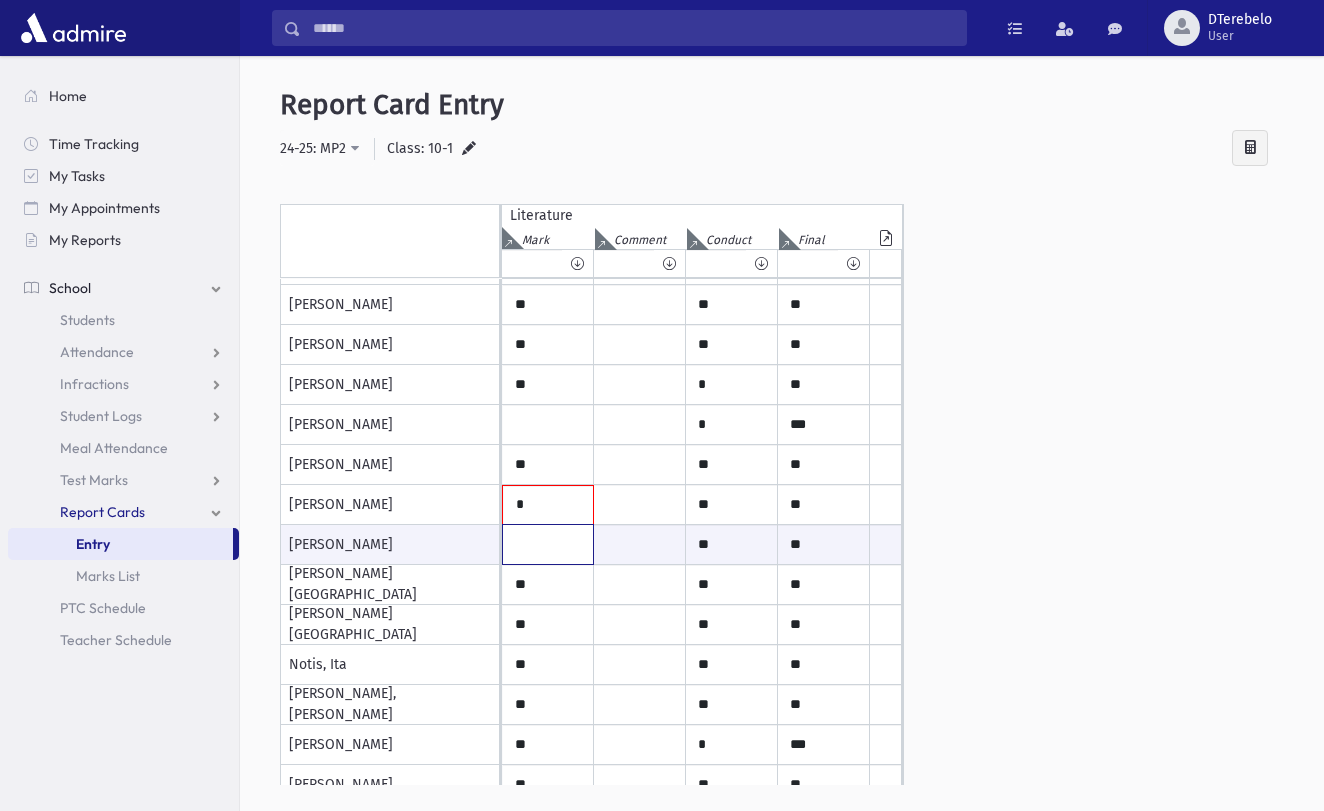 click at bounding box center [548, 544] 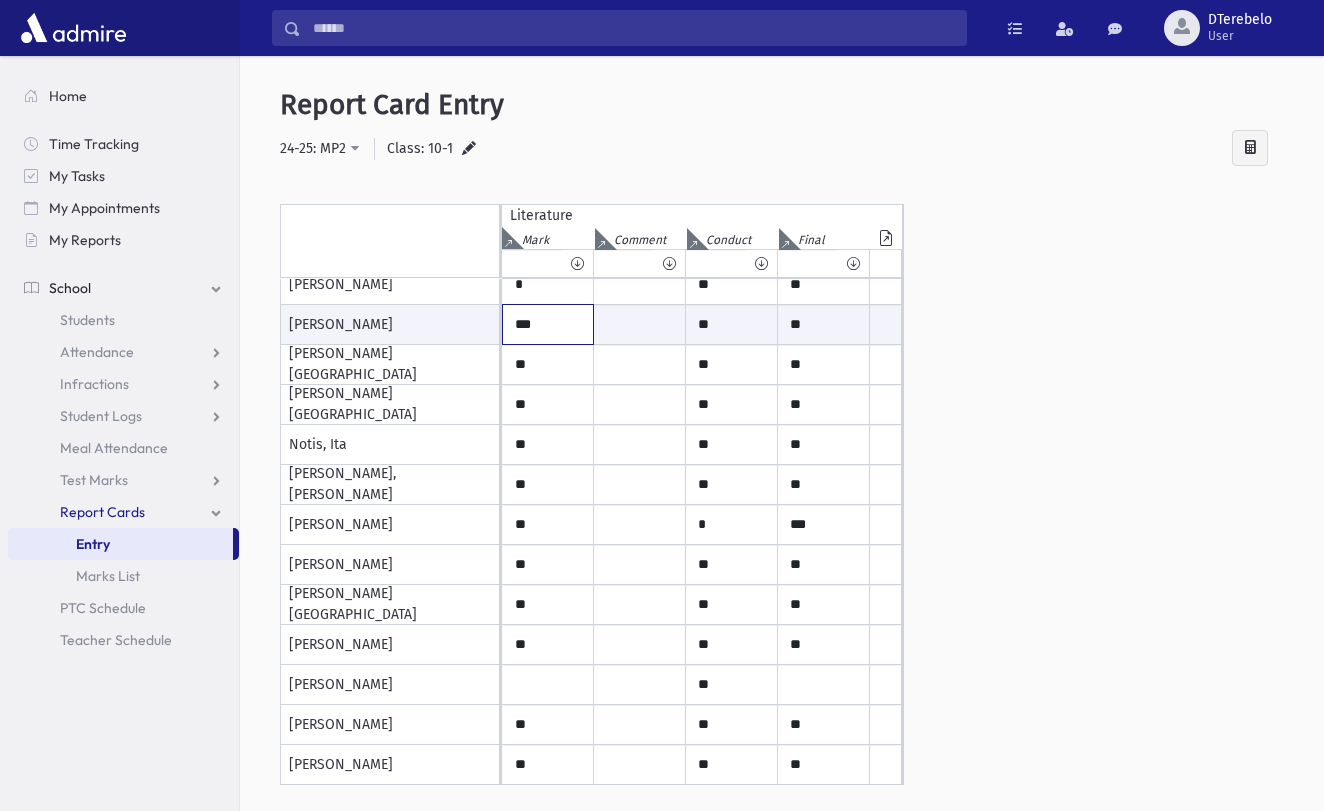 scroll, scrollTop: 1014, scrollLeft: 0, axis: vertical 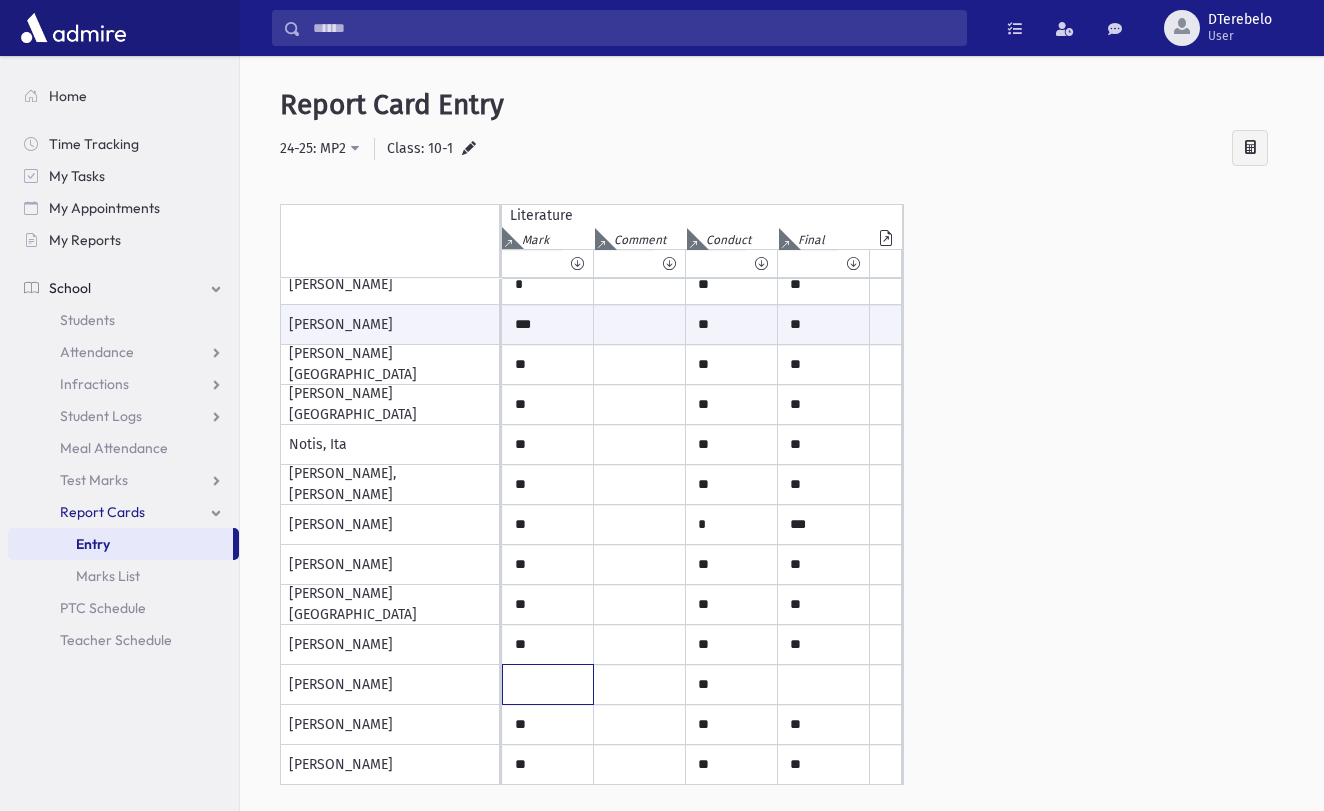 click at bounding box center [548, -715] 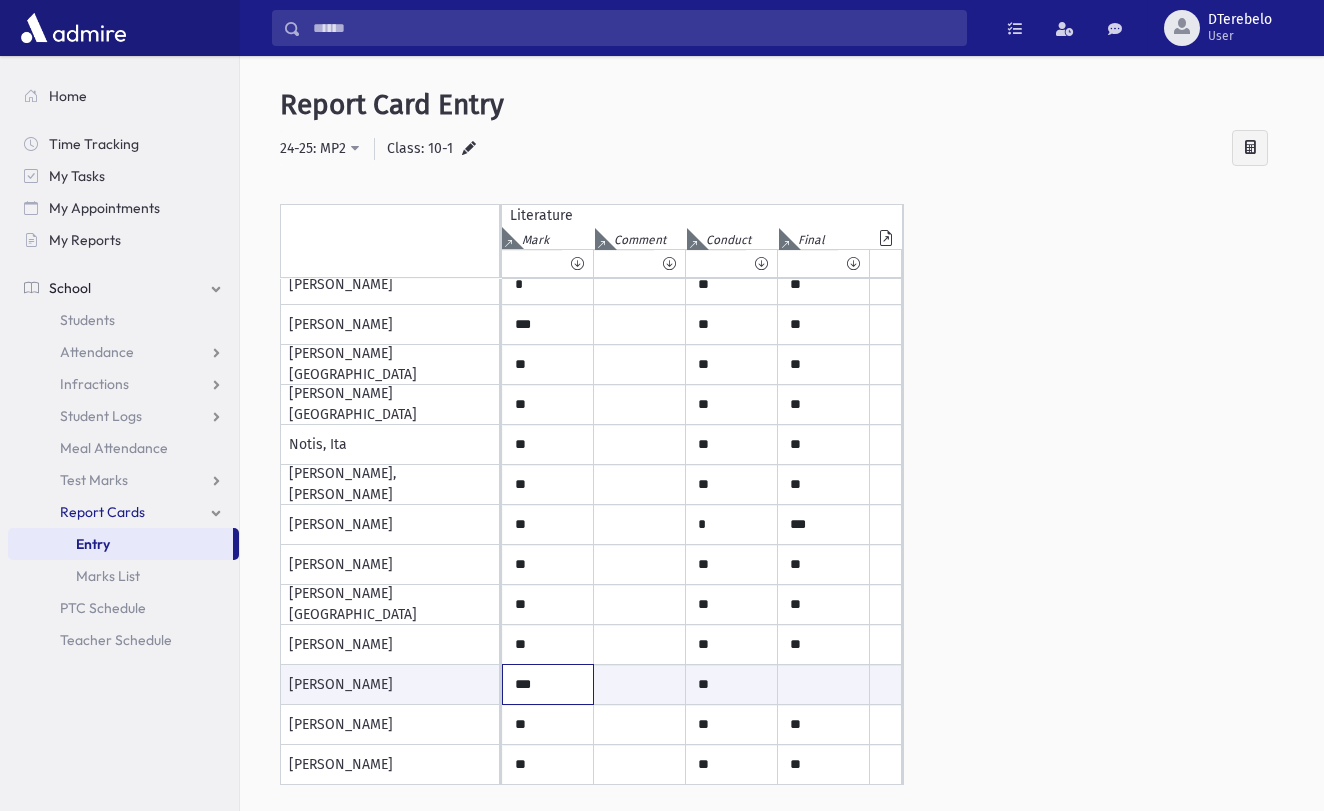 type on "***" 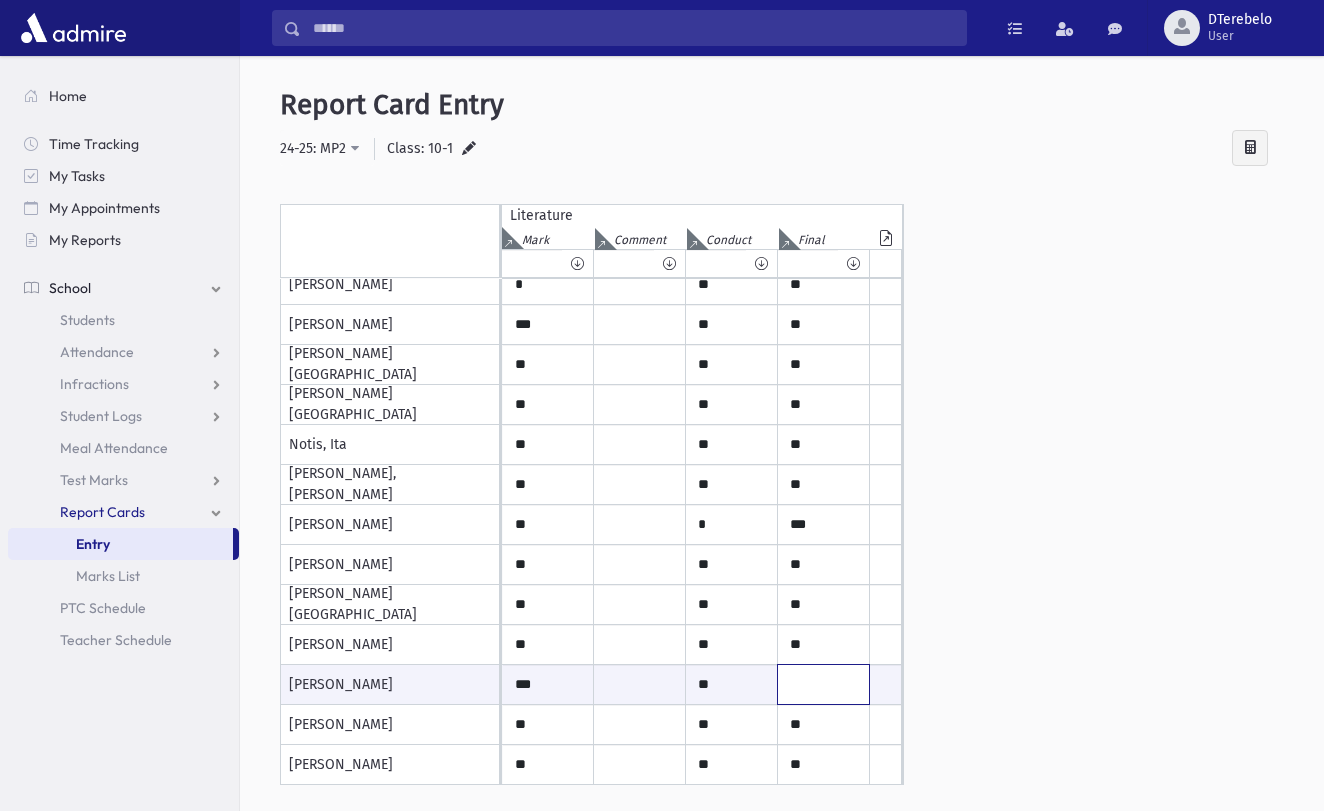 click at bounding box center (823, 684) 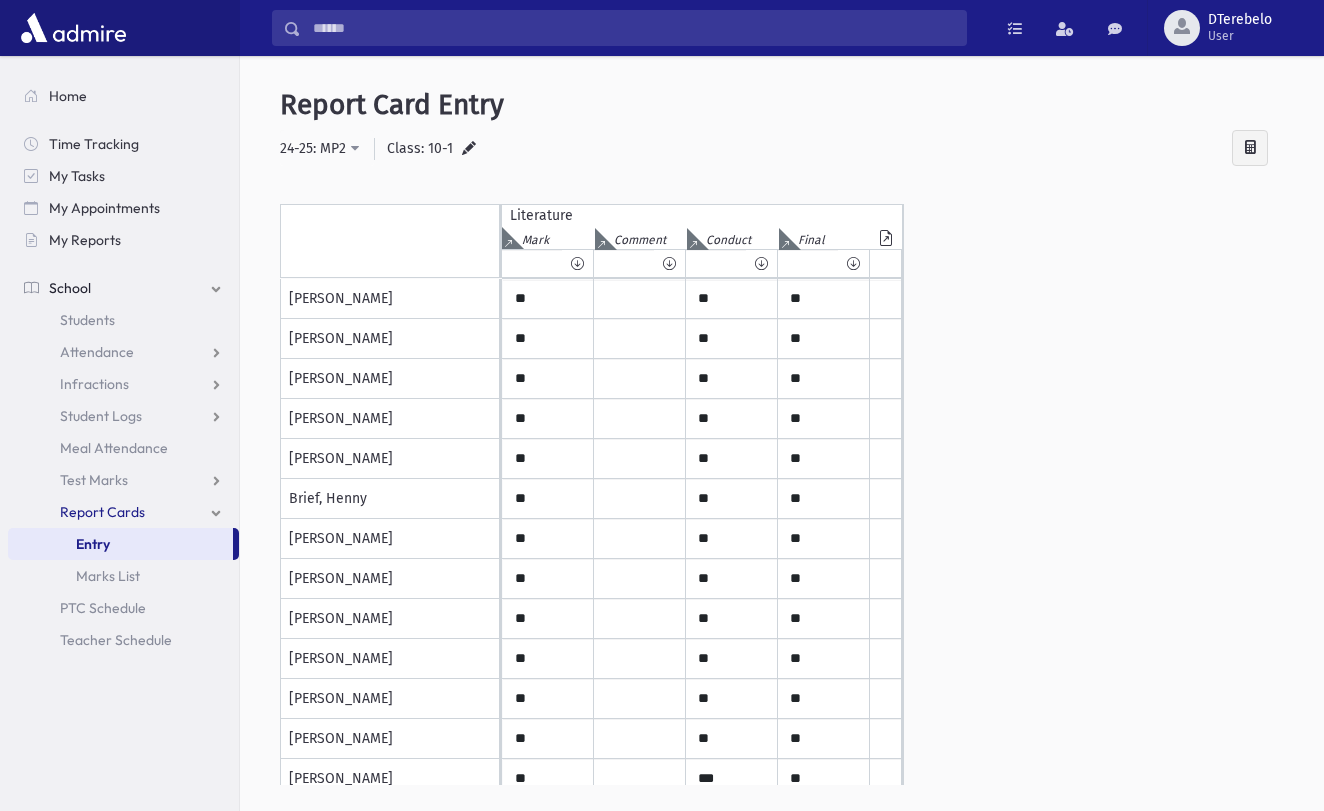 scroll, scrollTop: 0, scrollLeft: 0, axis: both 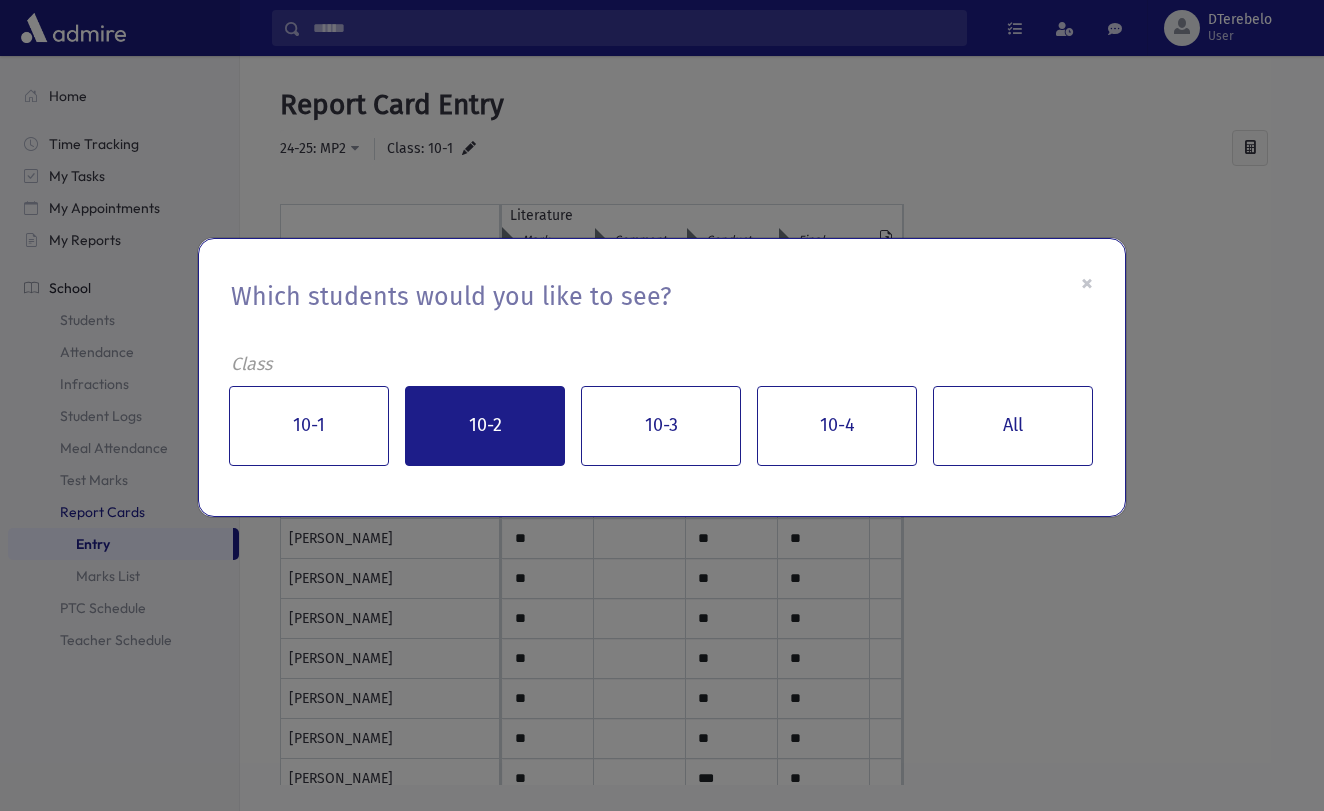 click on "10-2" at bounding box center (485, 426) 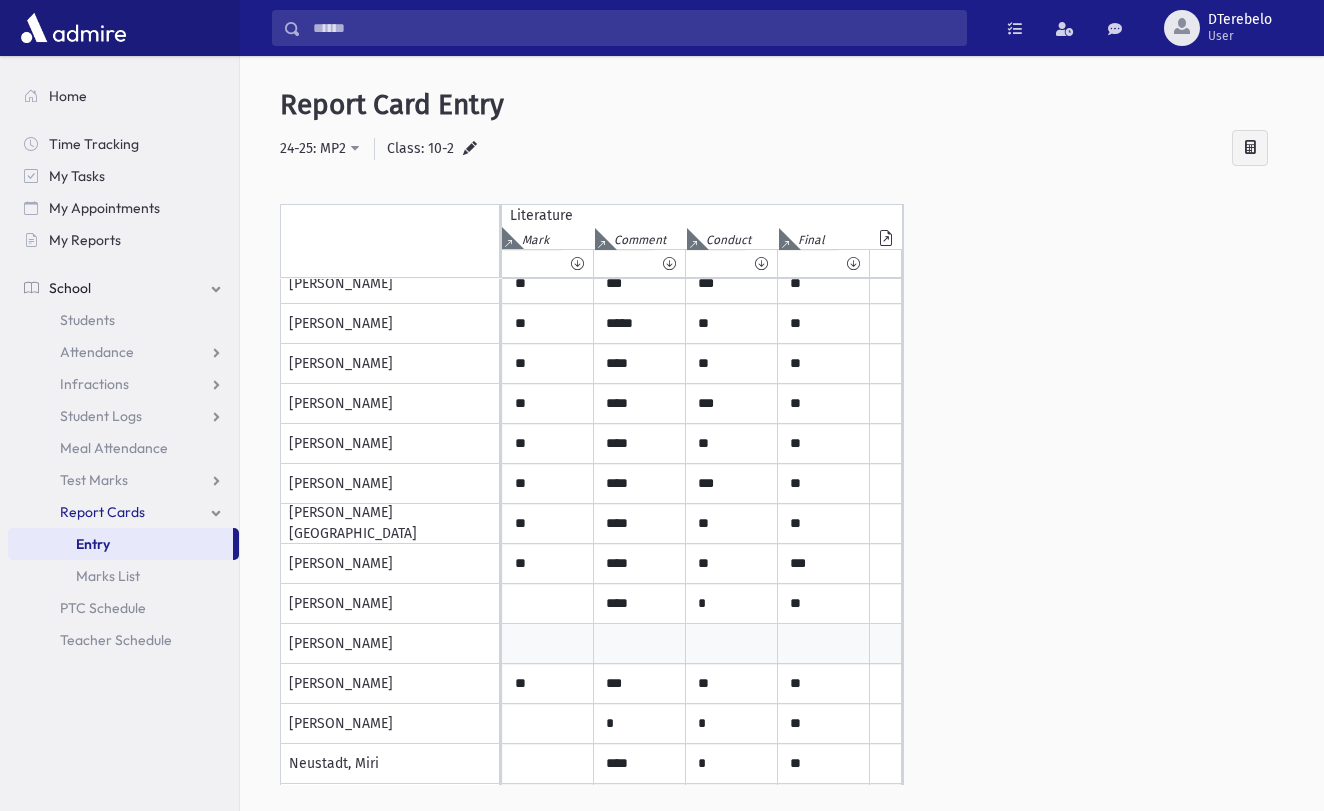 scroll, scrollTop: 677, scrollLeft: 0, axis: vertical 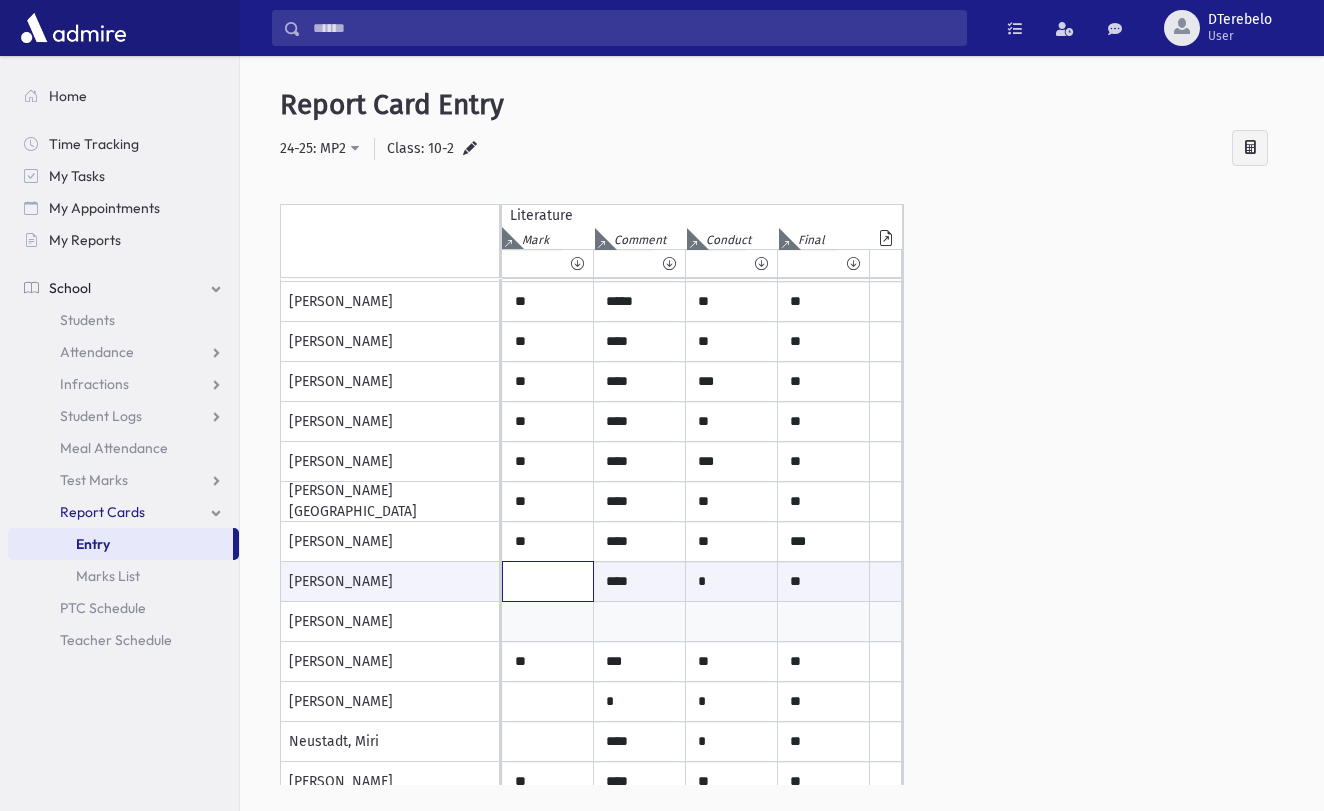 click at bounding box center (548, 581) 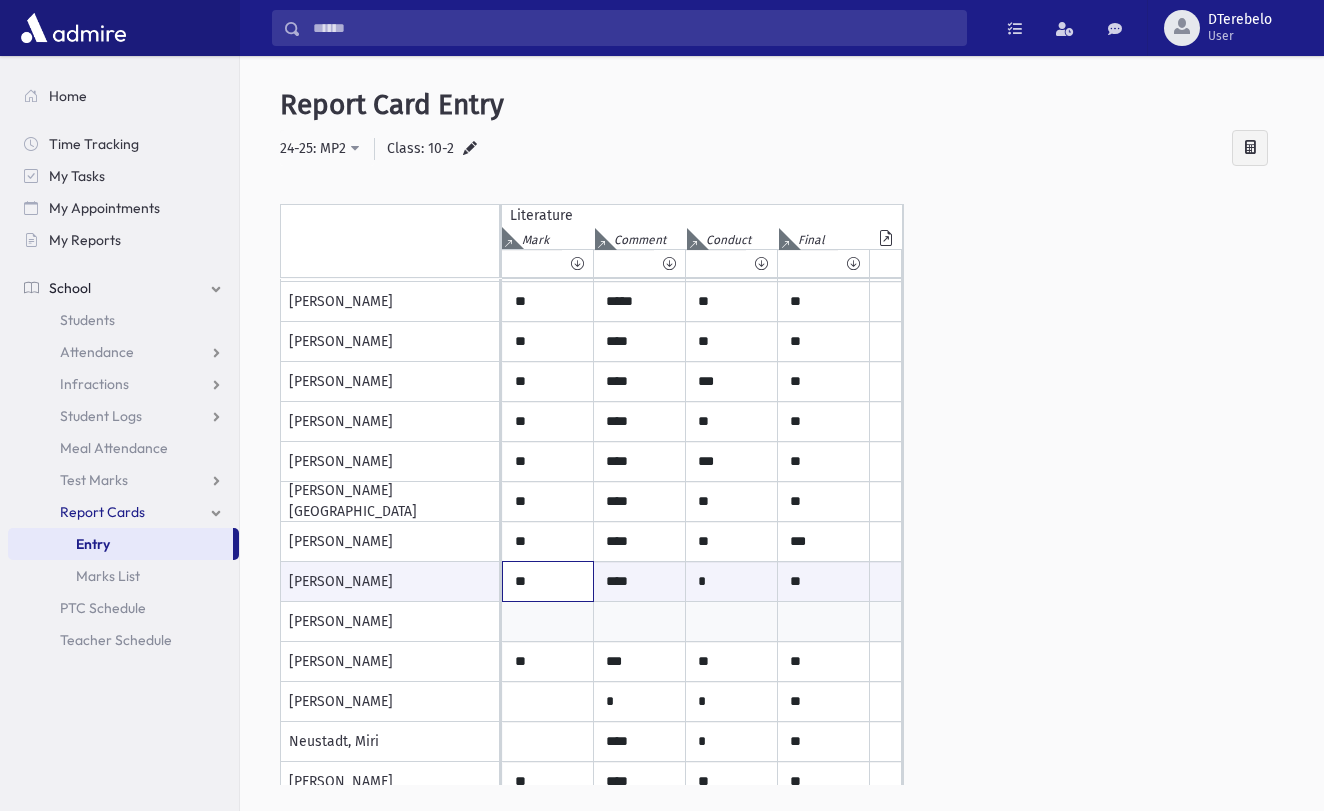 type on "**" 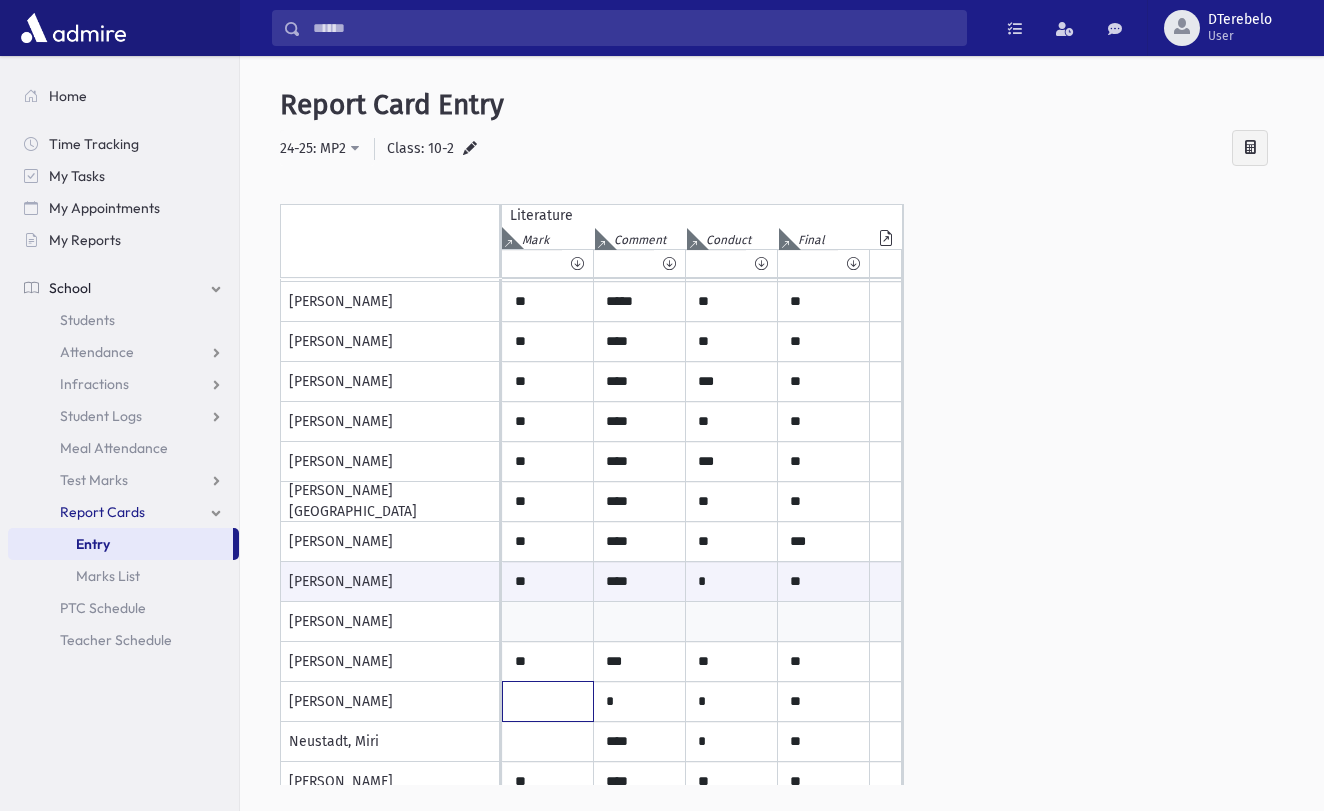 click at bounding box center [548, -378] 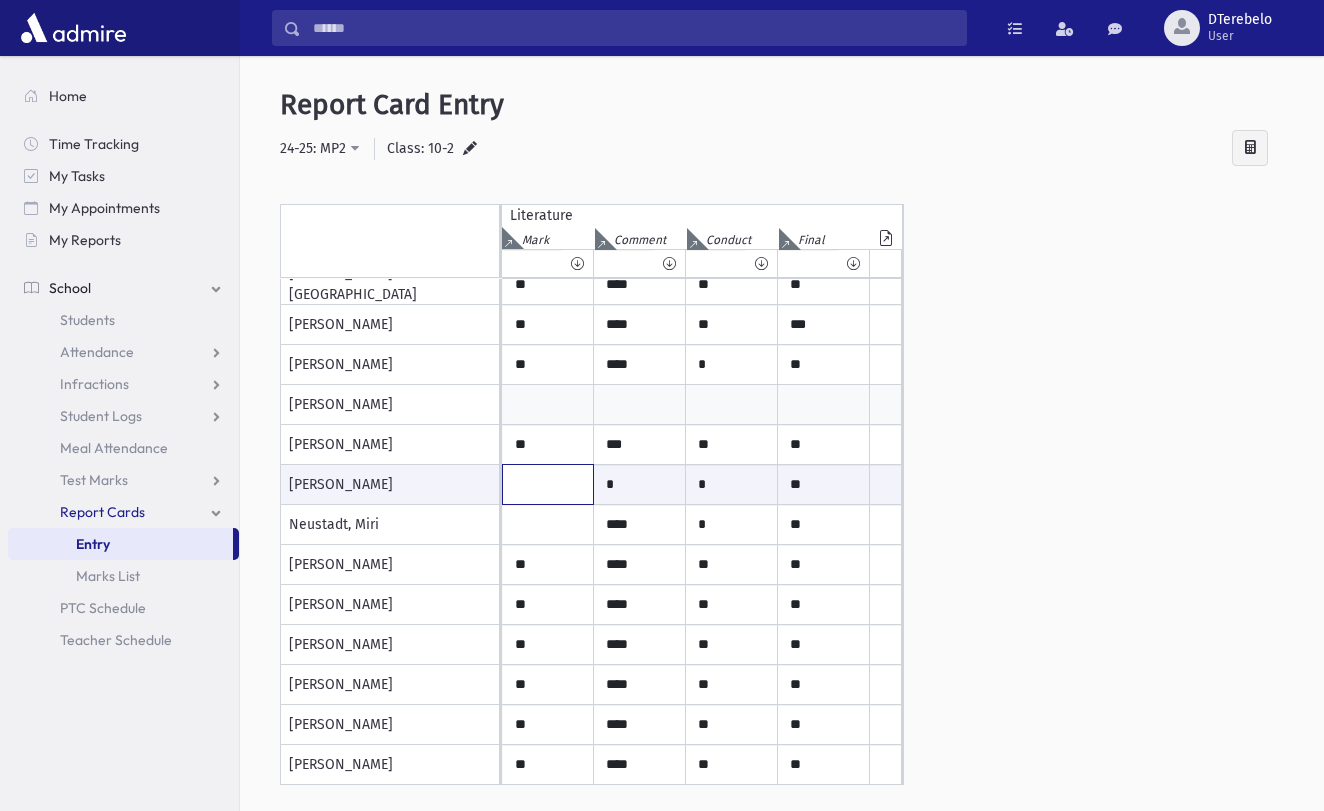 scroll, scrollTop: 894, scrollLeft: 0, axis: vertical 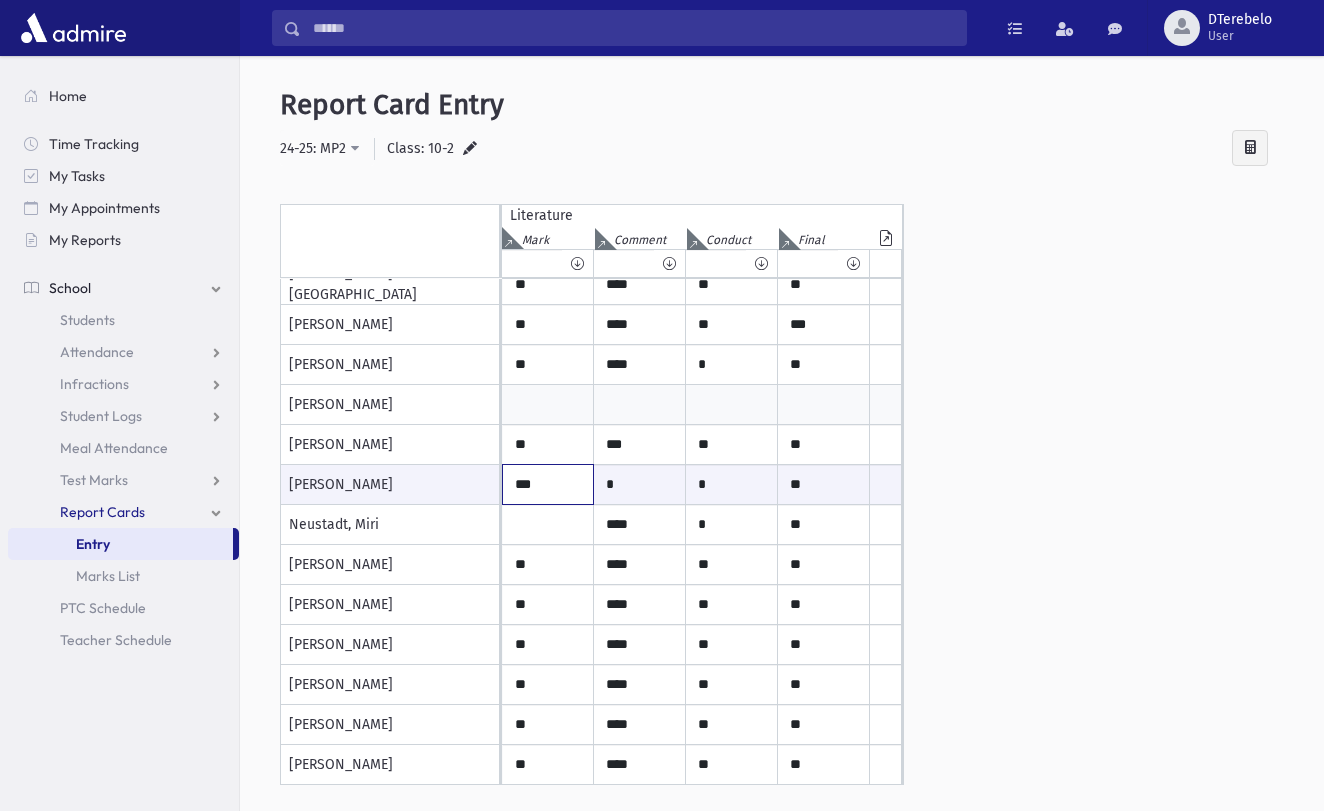 type on "***" 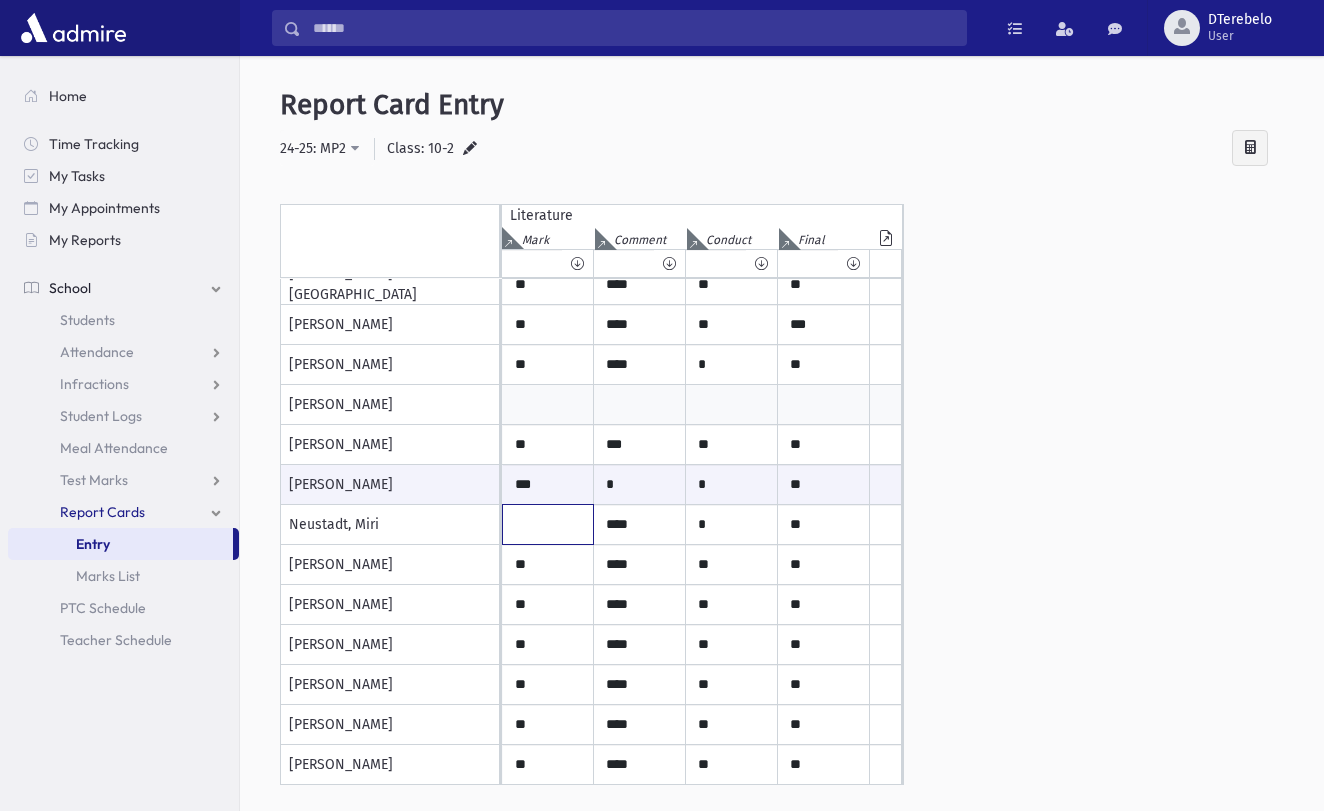 click at bounding box center [548, -595] 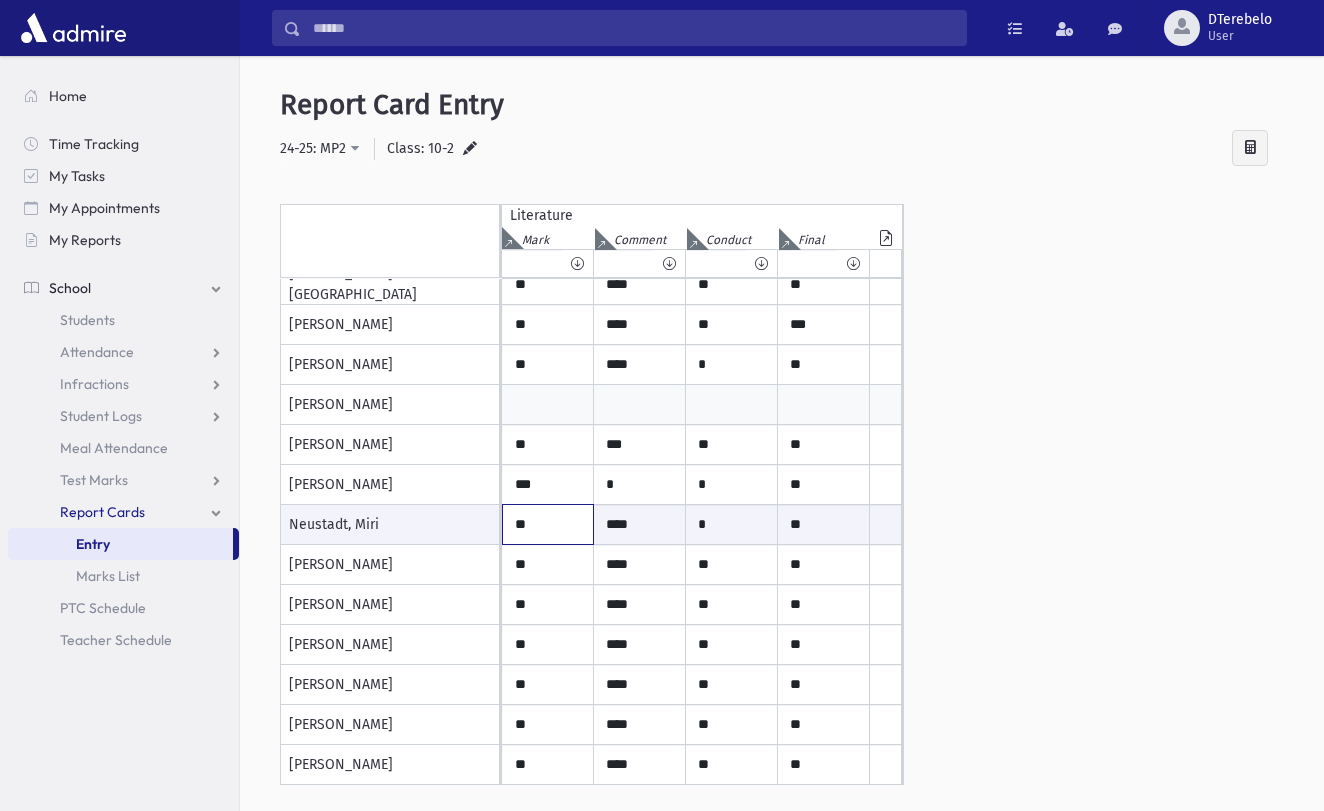 type on "**" 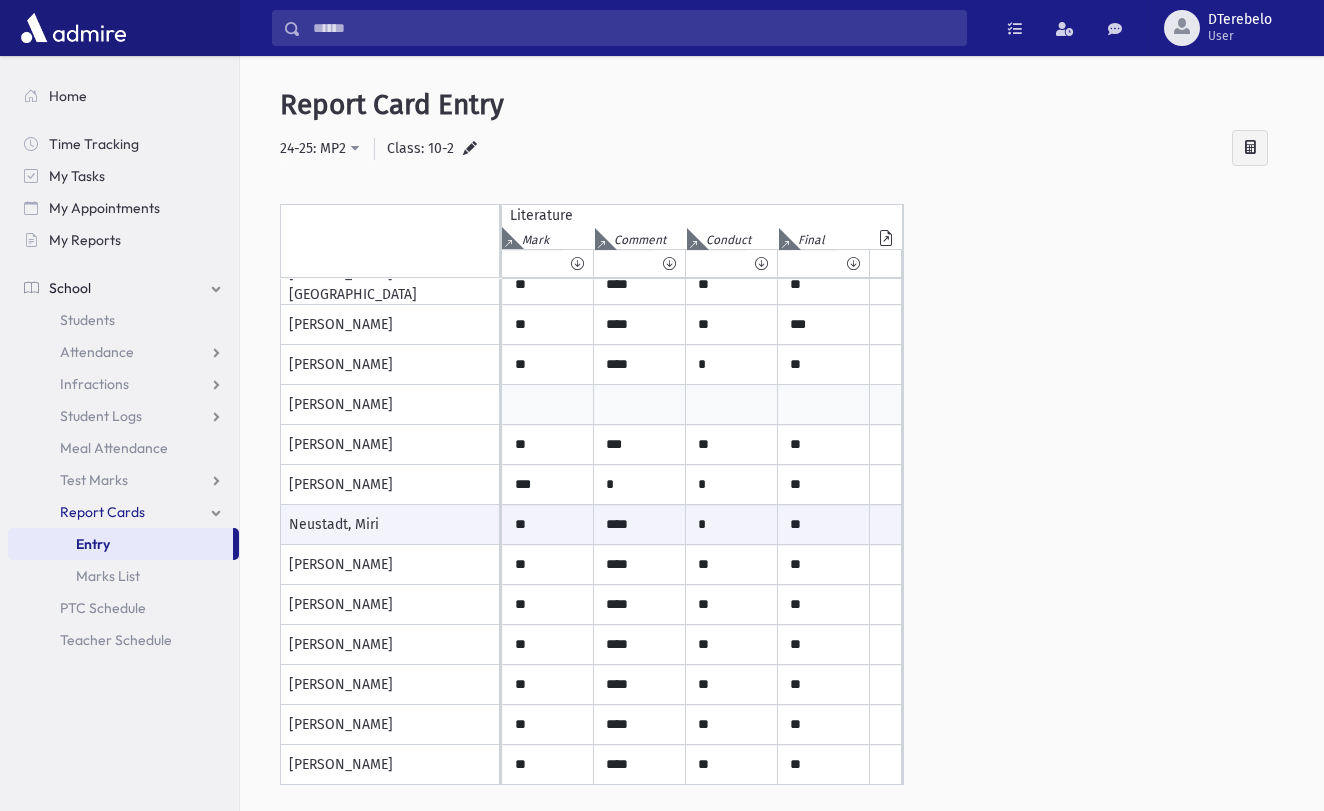 click at bounding box center (470, 150) 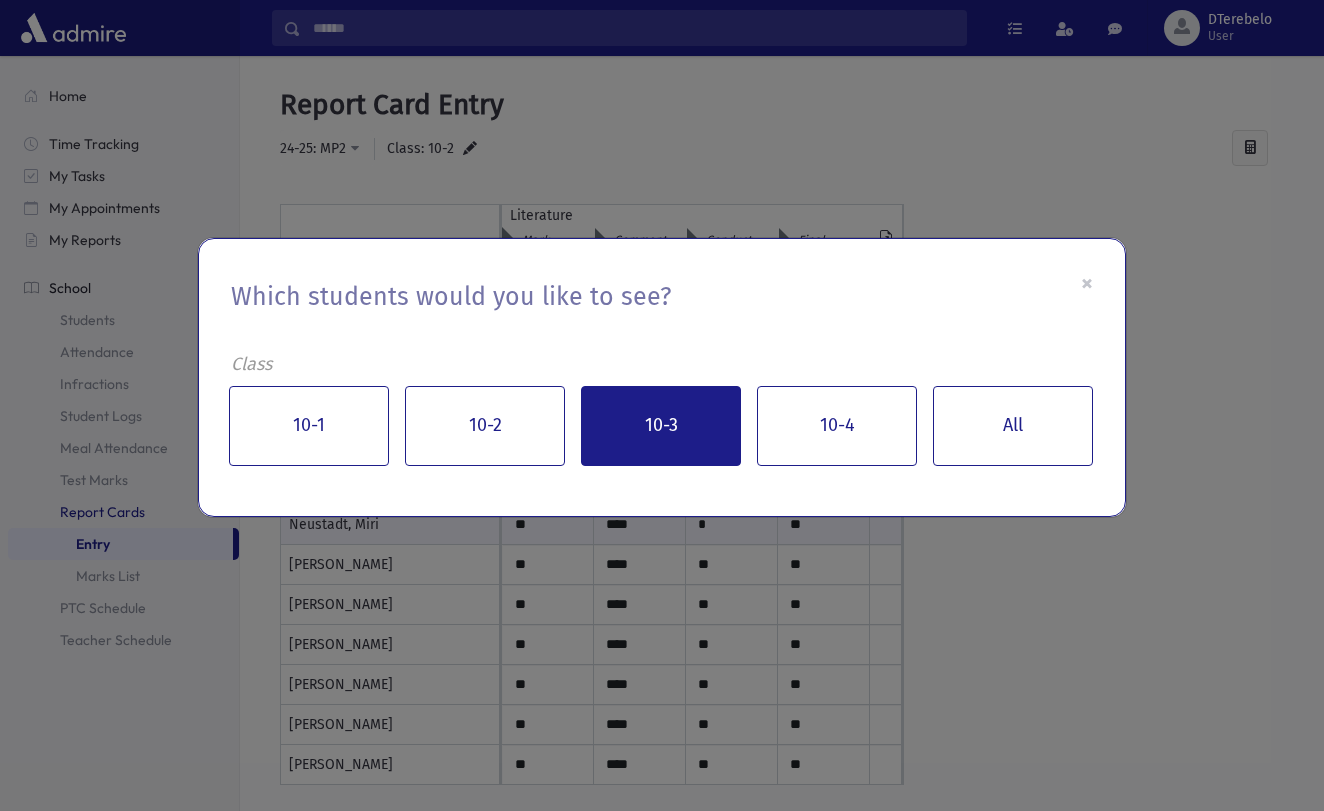 click on "10-3" at bounding box center (661, 426) 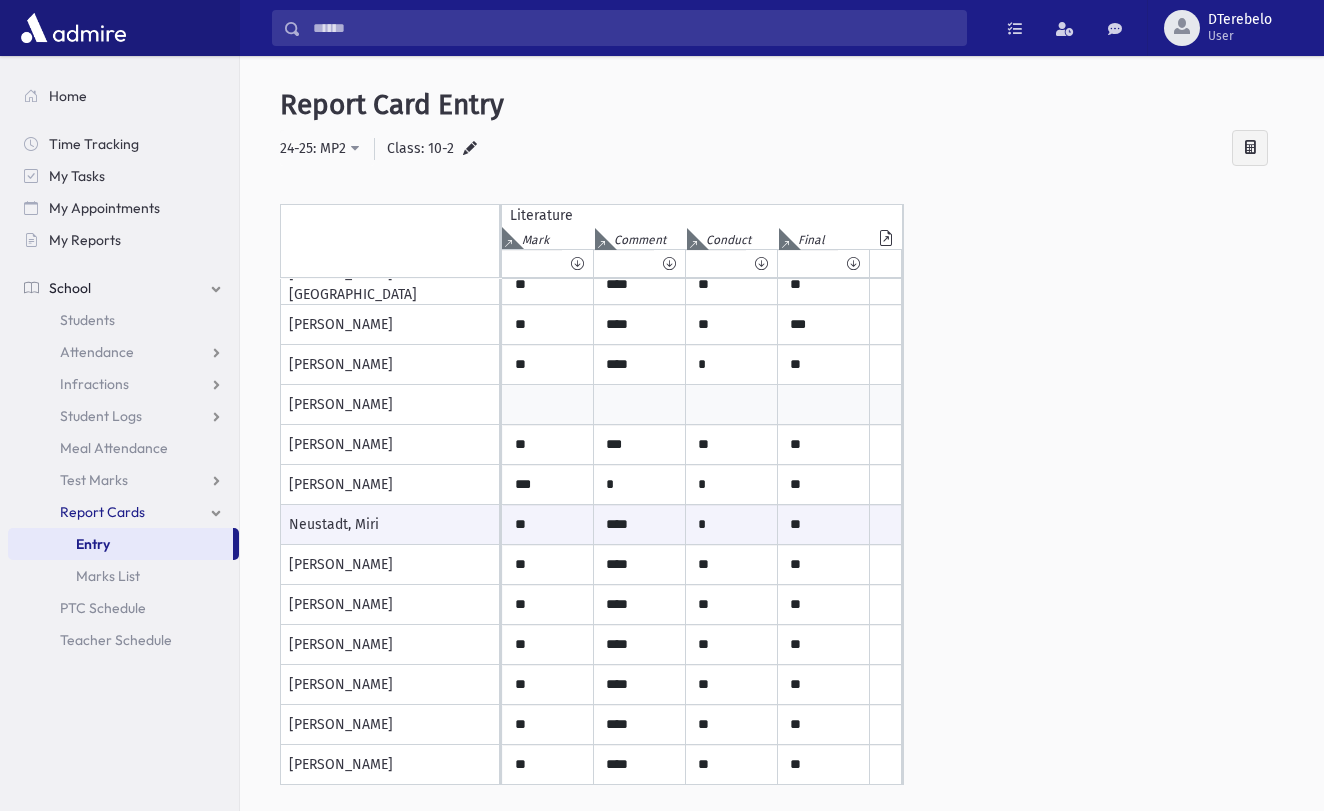 scroll, scrollTop: 0, scrollLeft: 0, axis: both 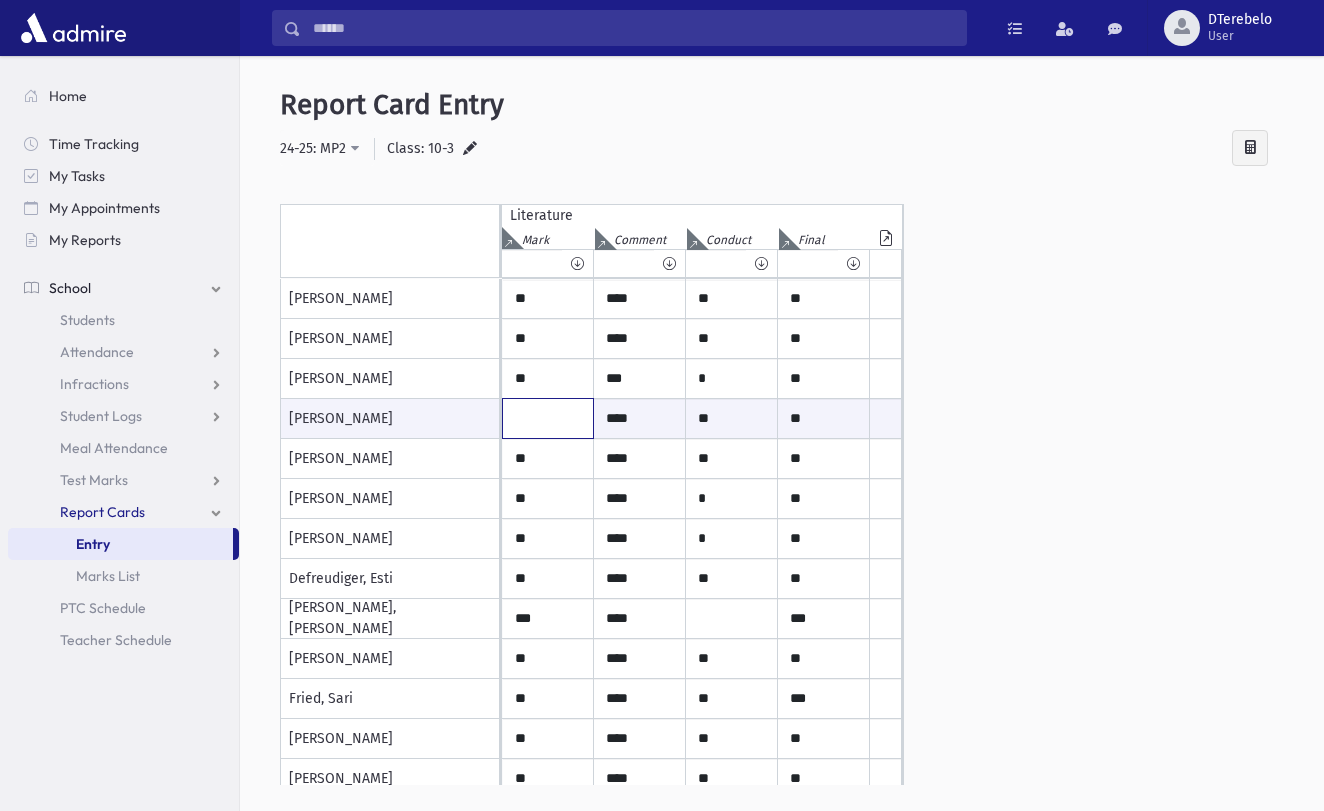 click at bounding box center (548, 418) 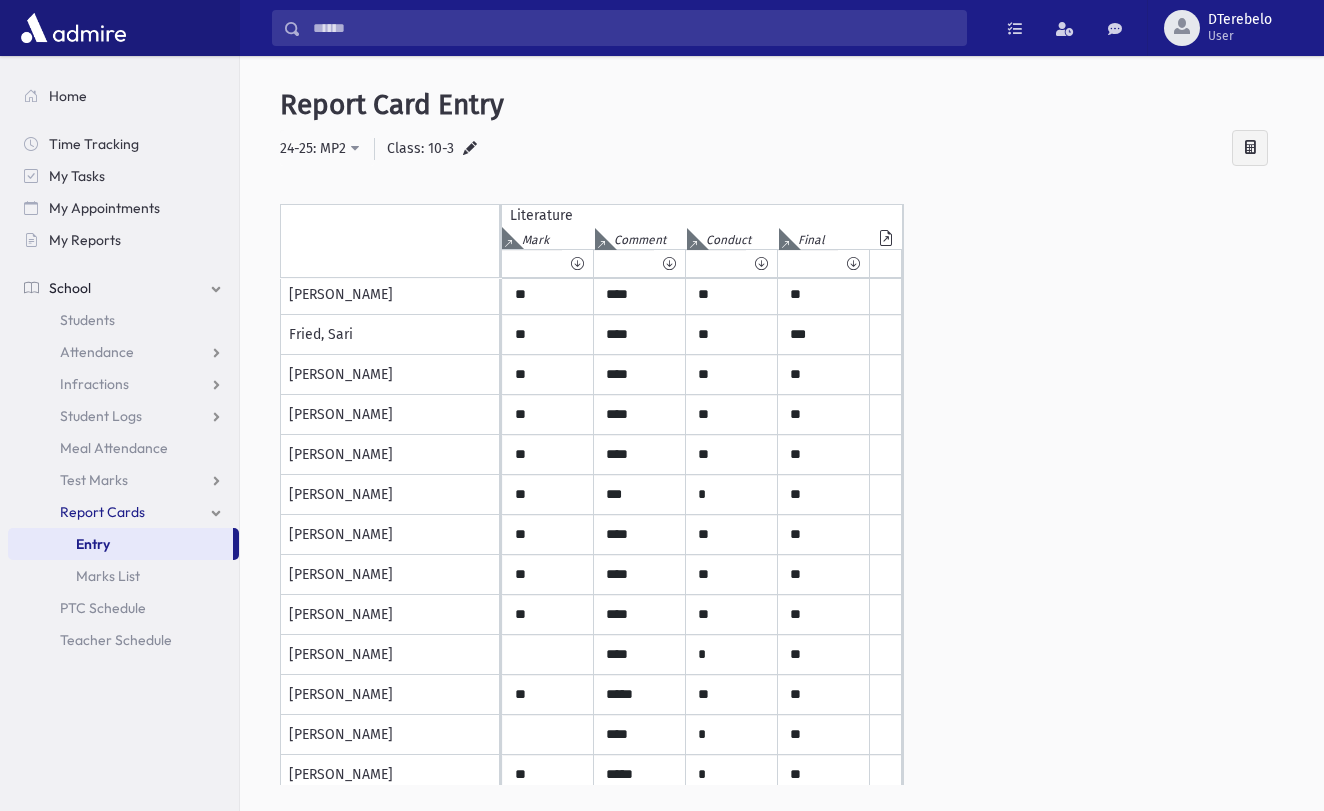 scroll, scrollTop: 432, scrollLeft: 0, axis: vertical 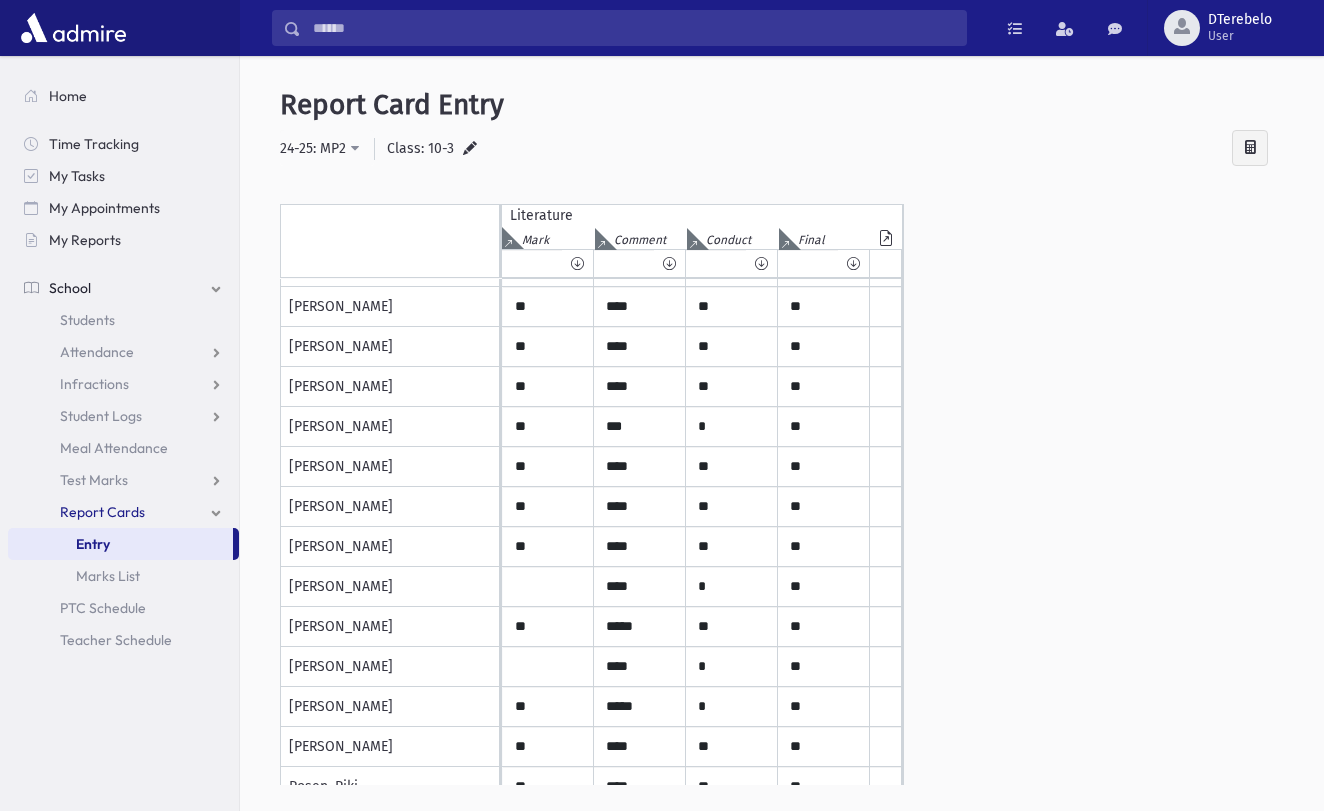 type on "**" 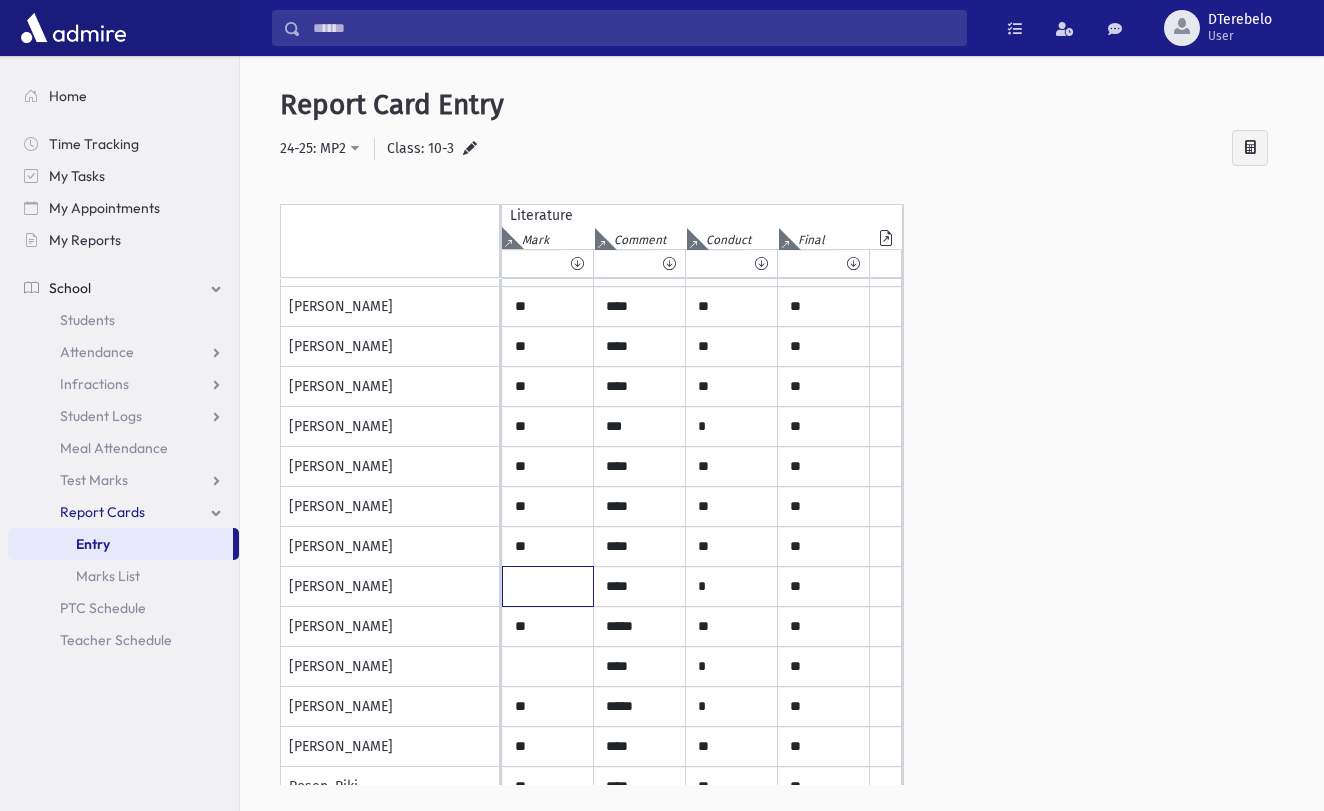 click at bounding box center [548, -133] 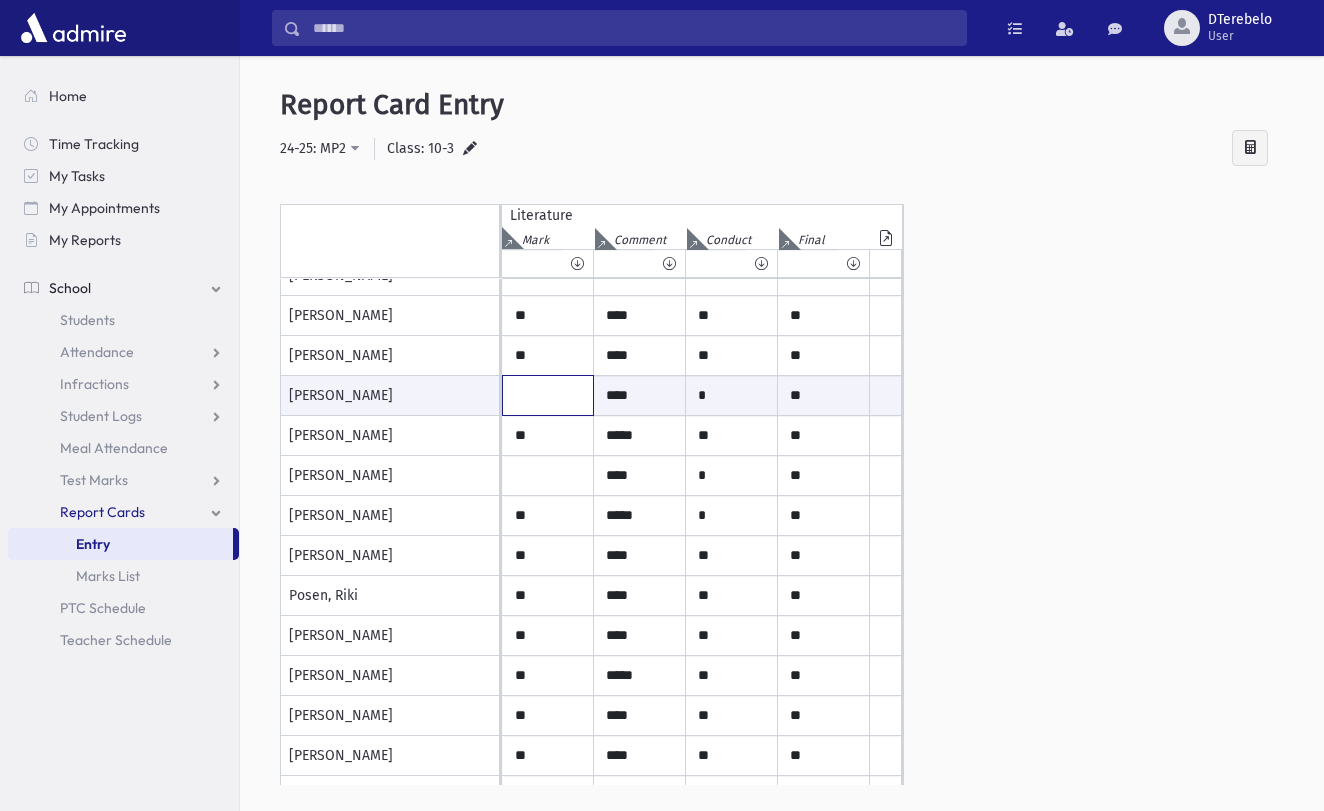 scroll, scrollTop: 628, scrollLeft: 0, axis: vertical 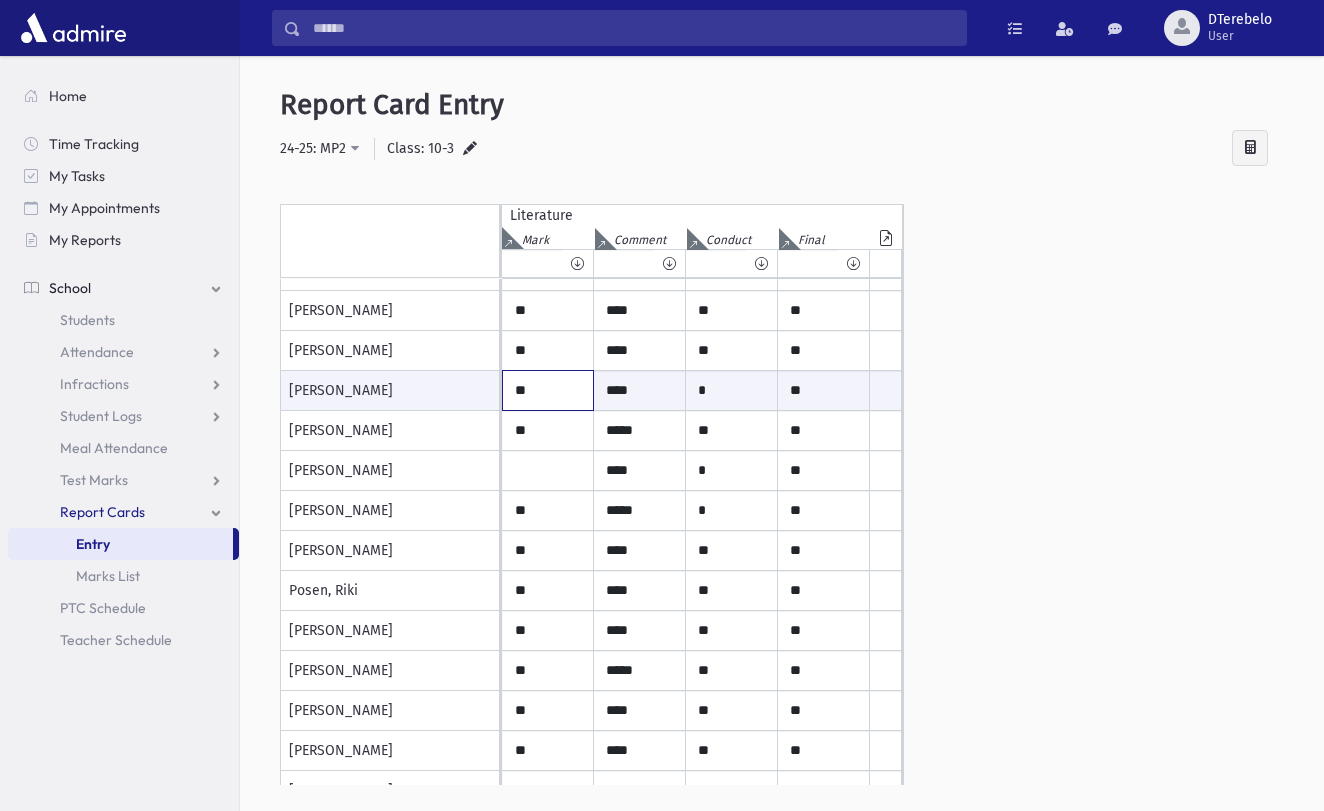 type on "**" 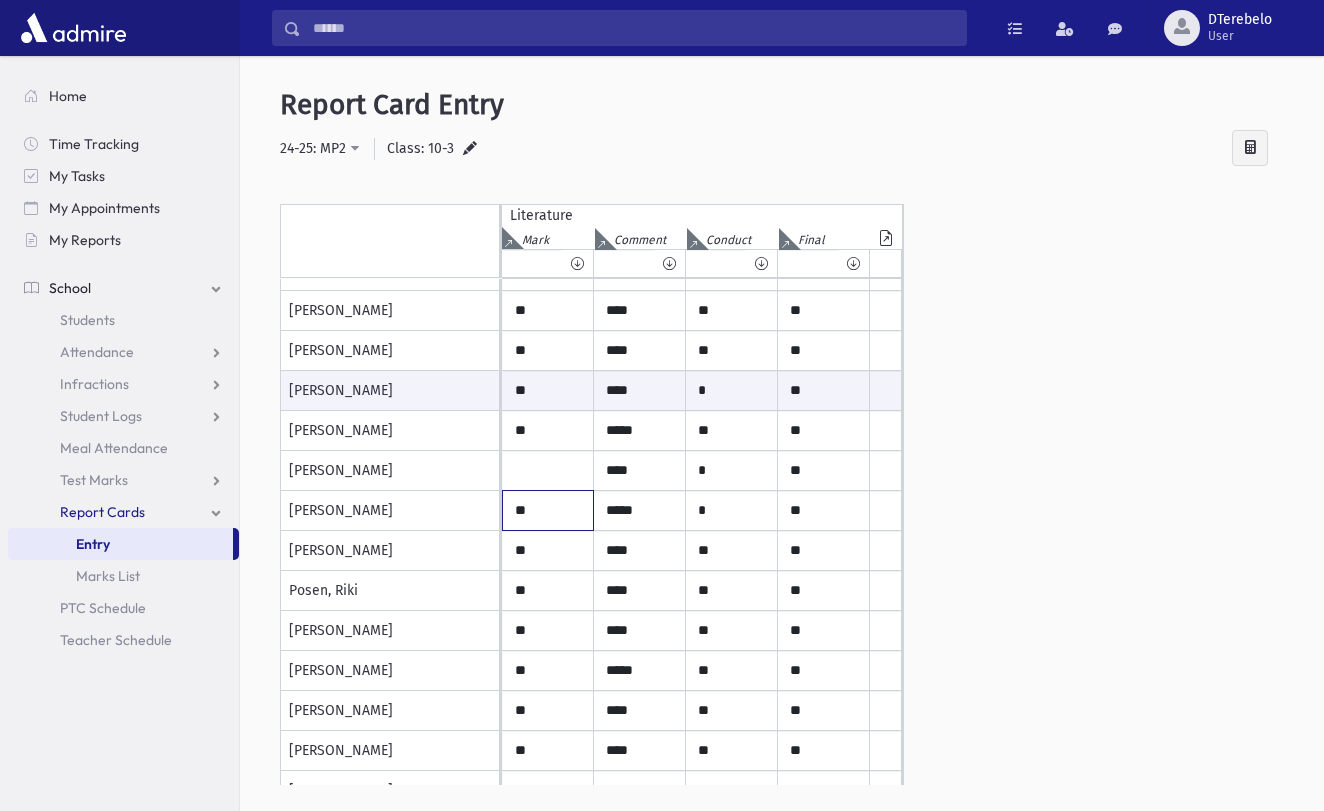 click on "**" at bounding box center (548, -329) 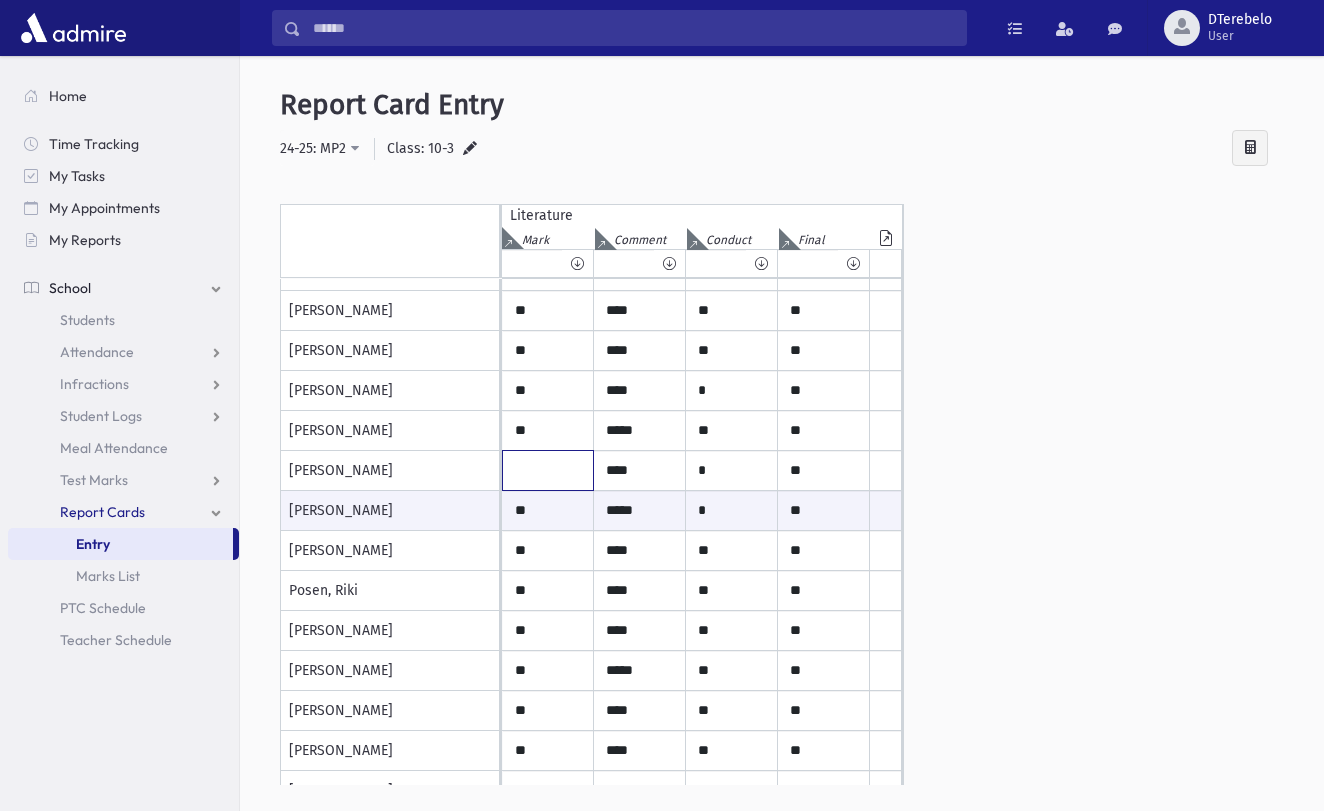 click at bounding box center (548, -329) 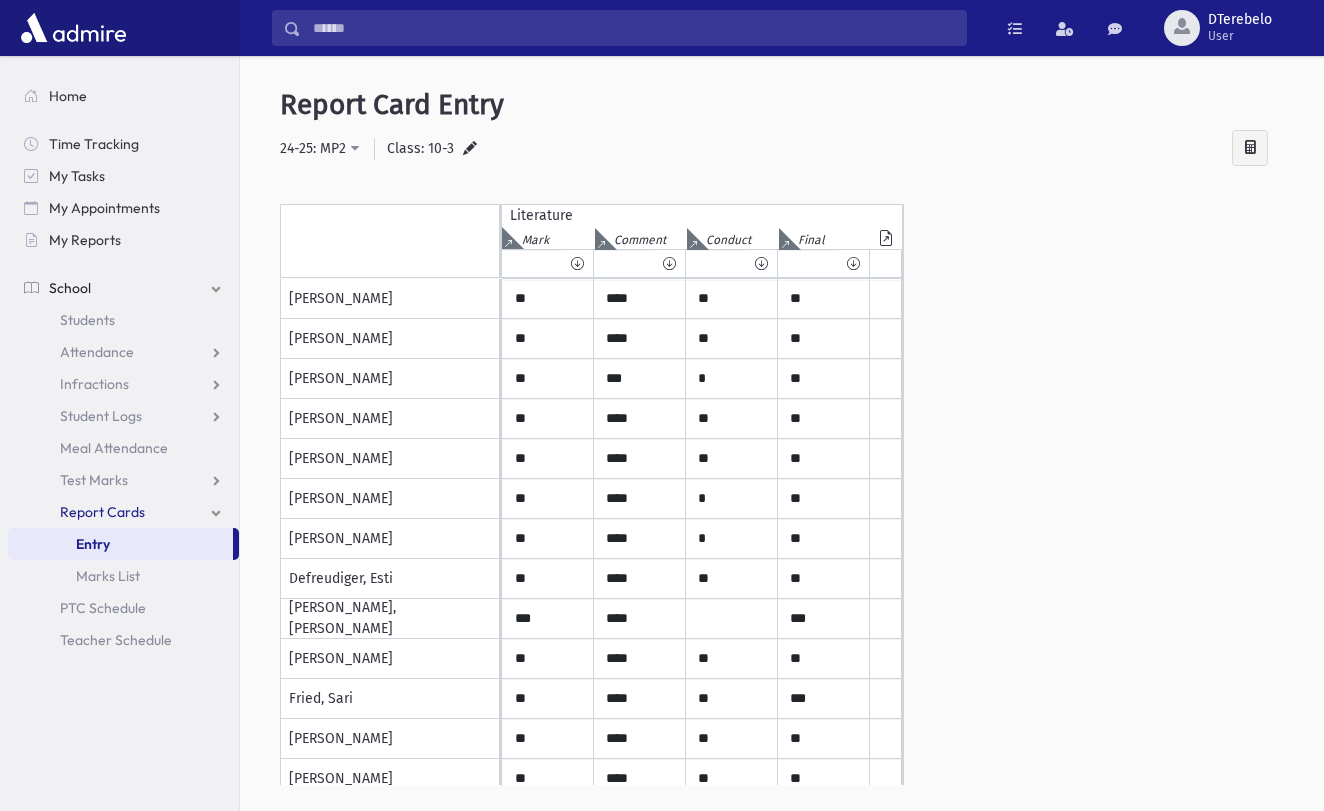 scroll, scrollTop: 0, scrollLeft: 0, axis: both 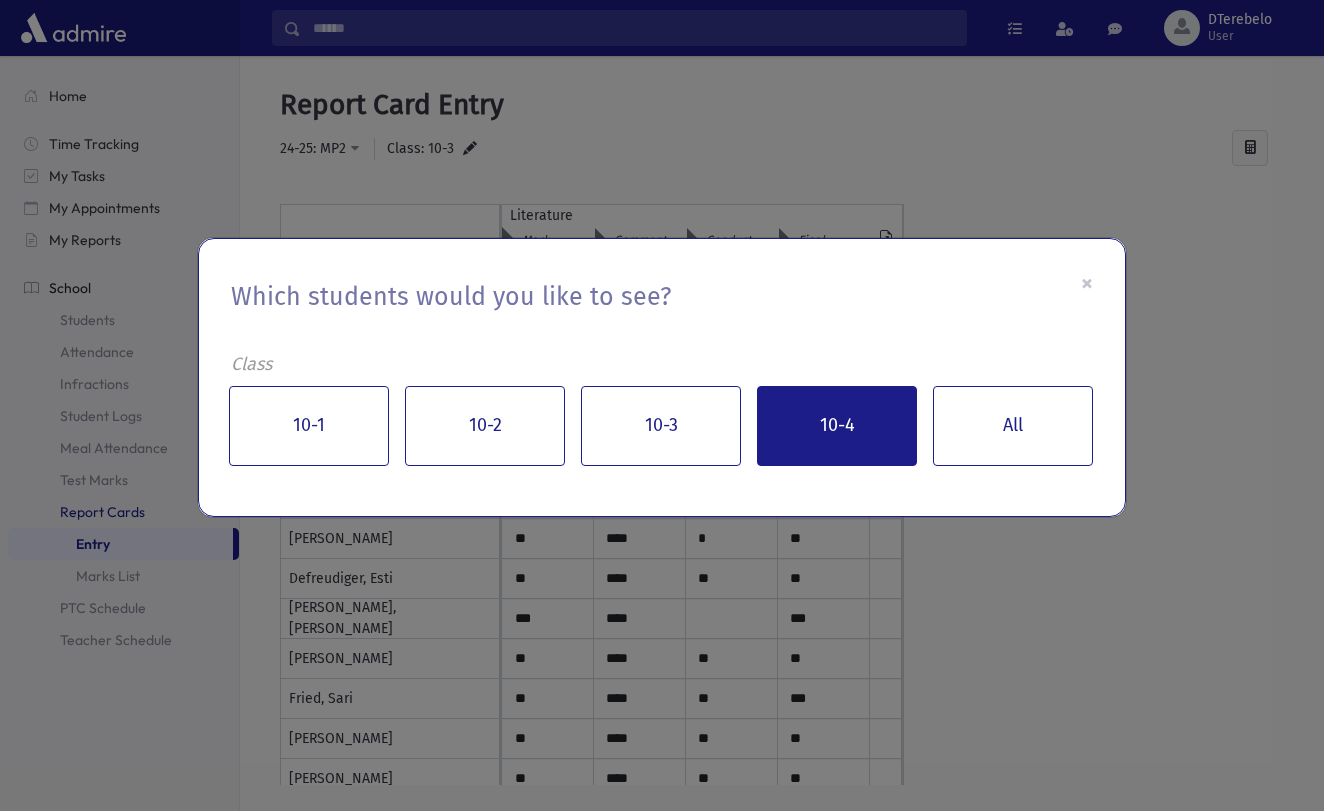 click on "10-4" at bounding box center [837, 426] 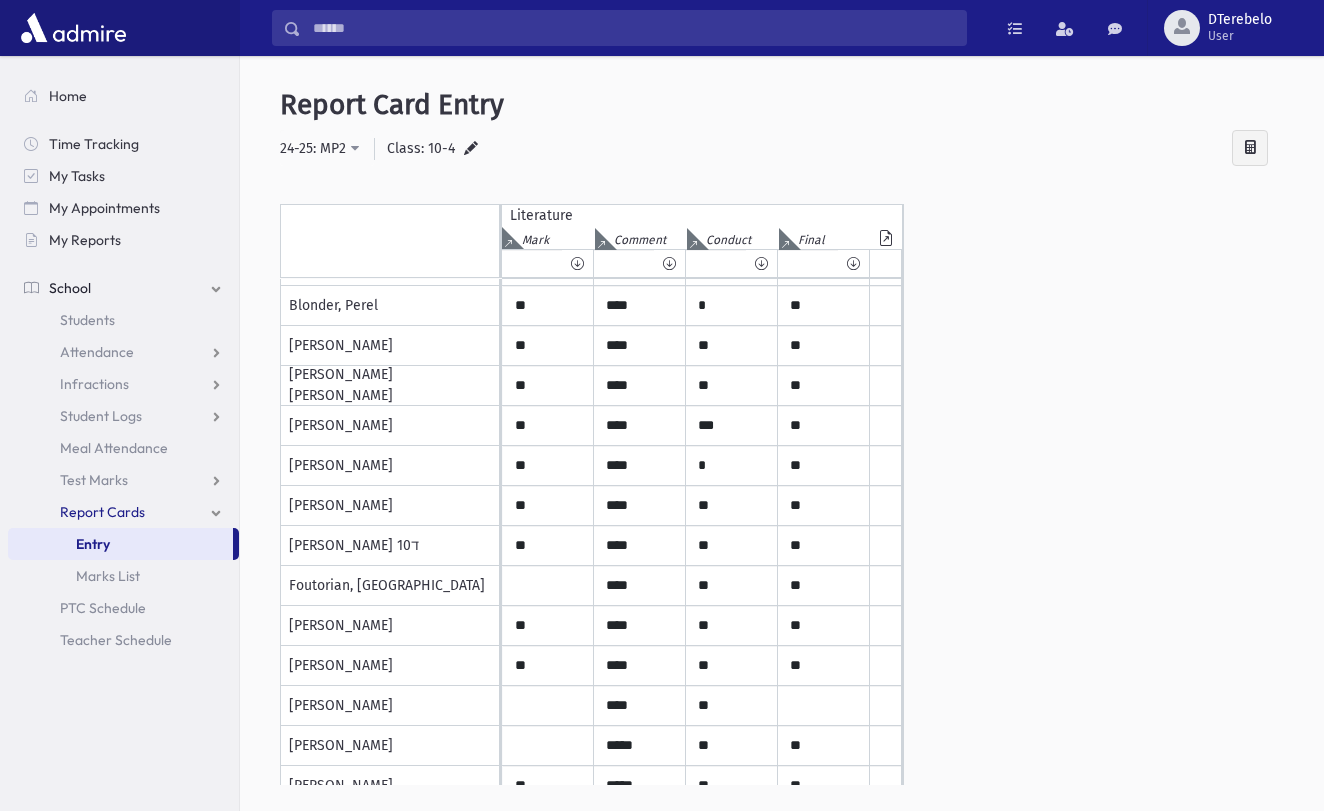 scroll, scrollTop: 114, scrollLeft: 0, axis: vertical 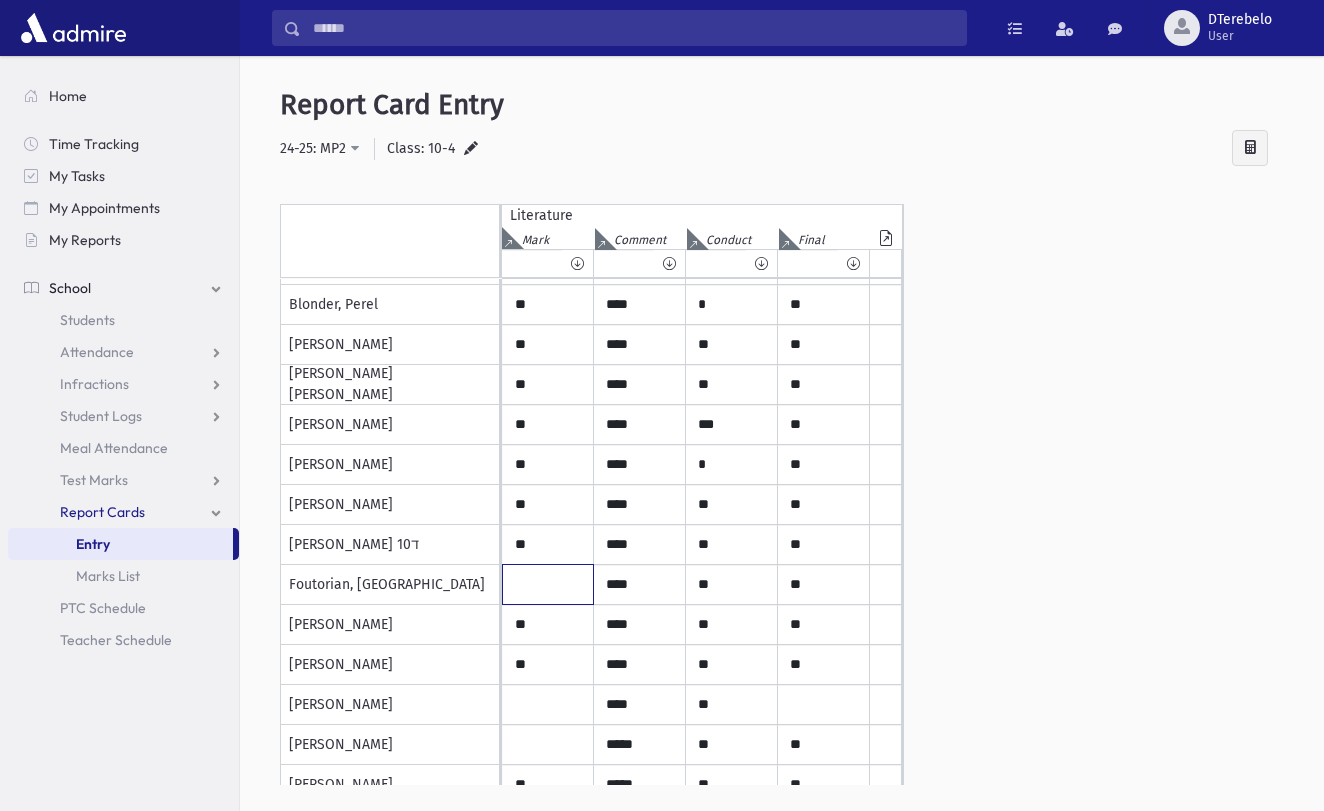 click at bounding box center [548, 185] 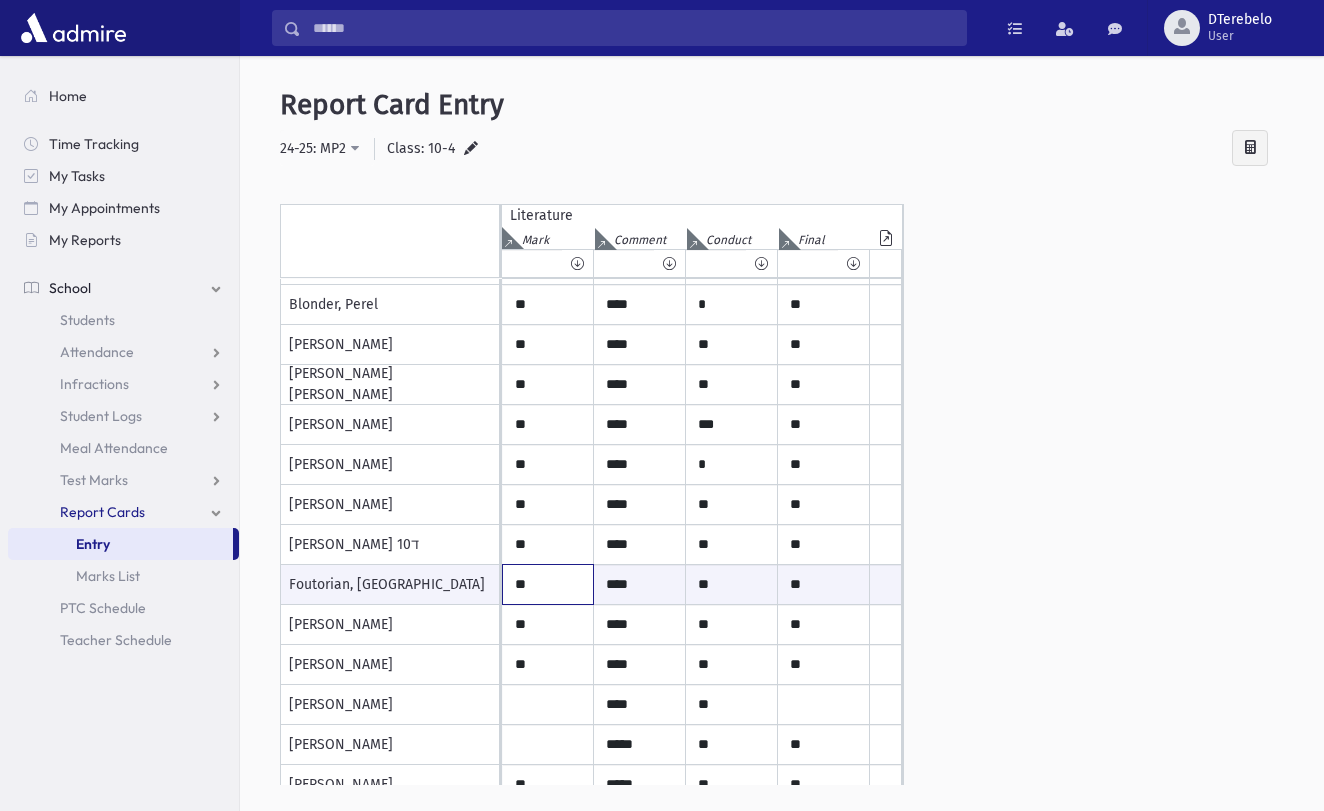 type on "**" 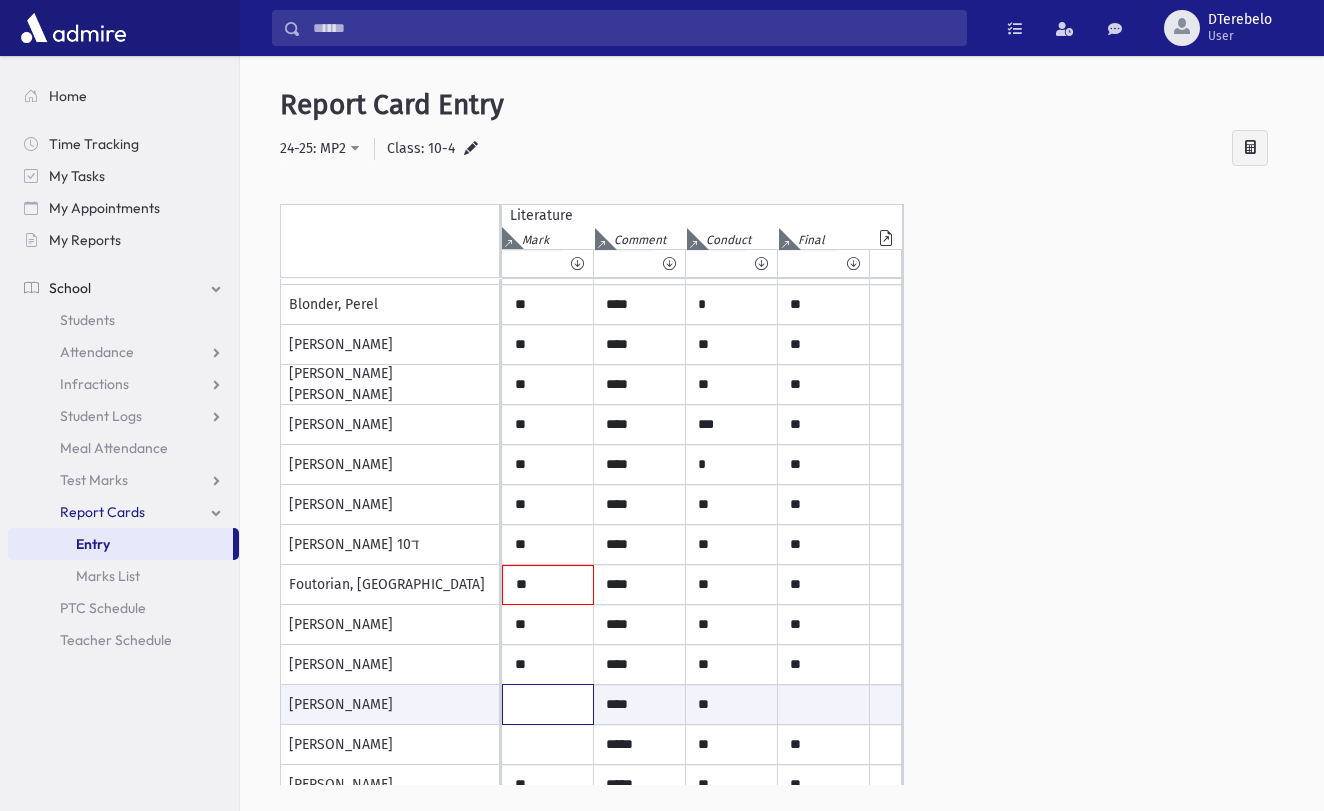 click at bounding box center [548, 704] 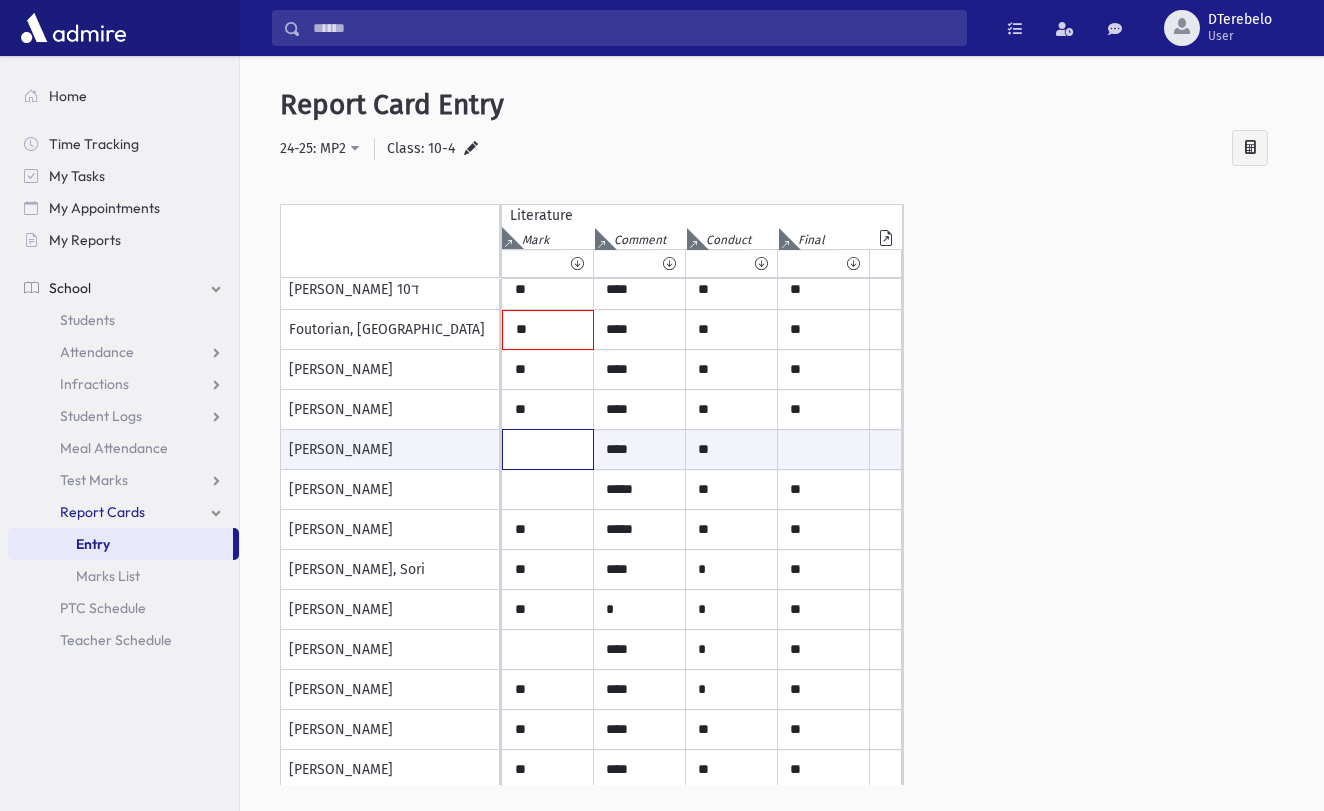 scroll, scrollTop: 370, scrollLeft: 0, axis: vertical 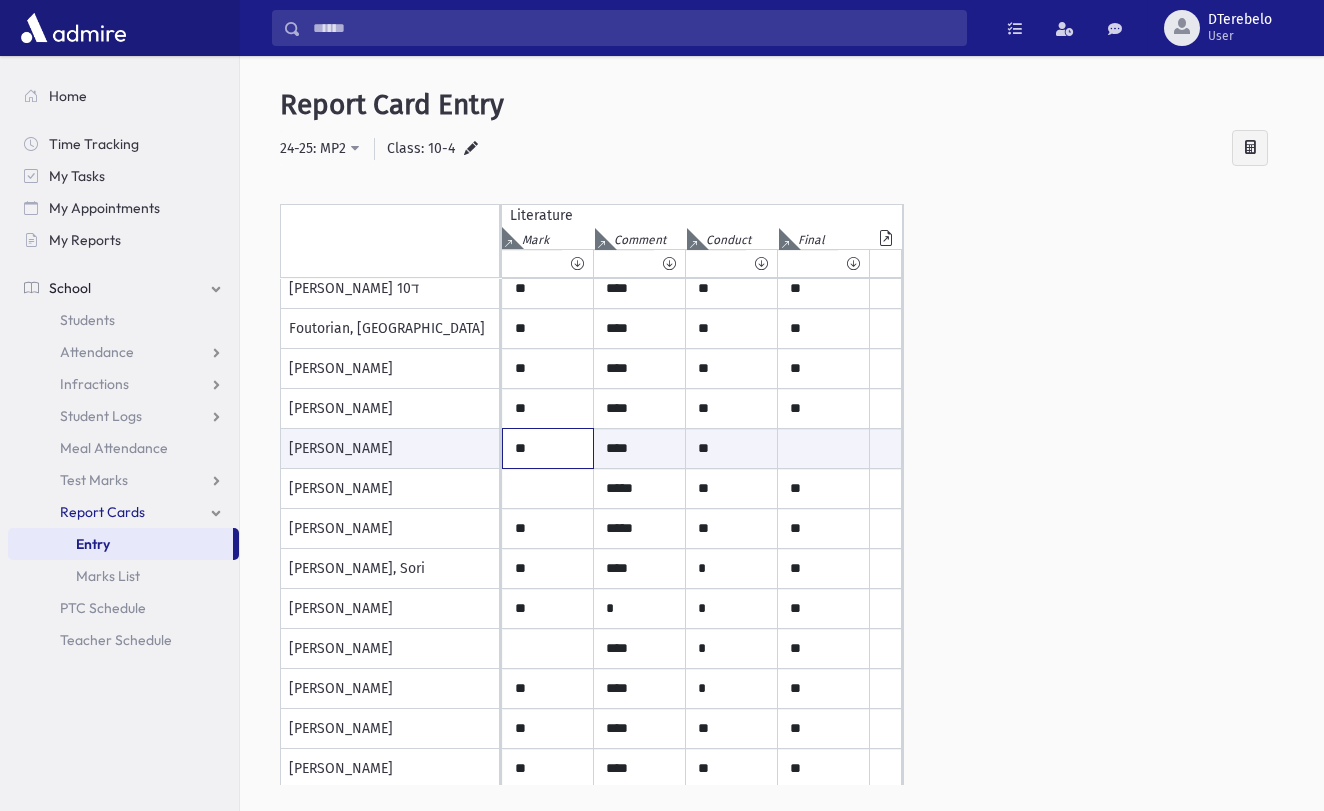 type on "**" 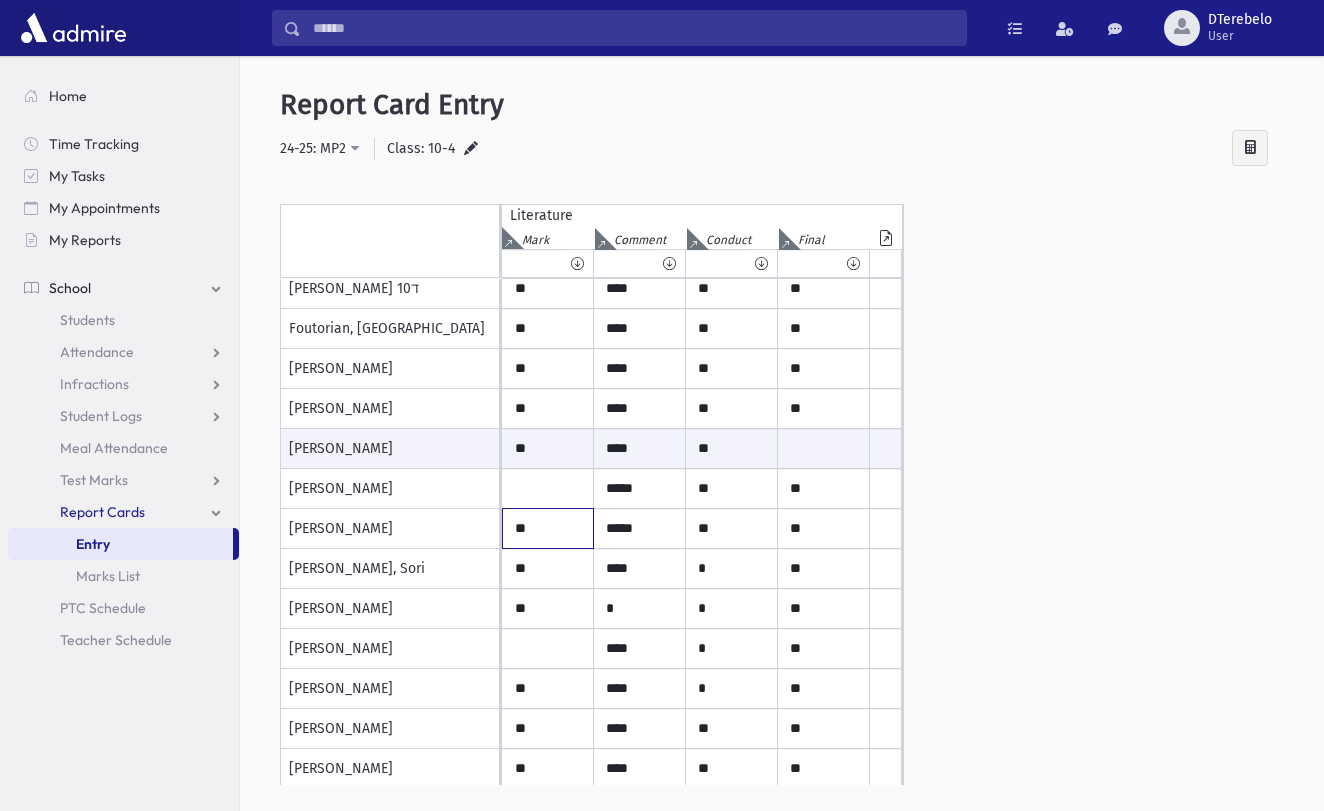 click on "**" at bounding box center (548, -71) 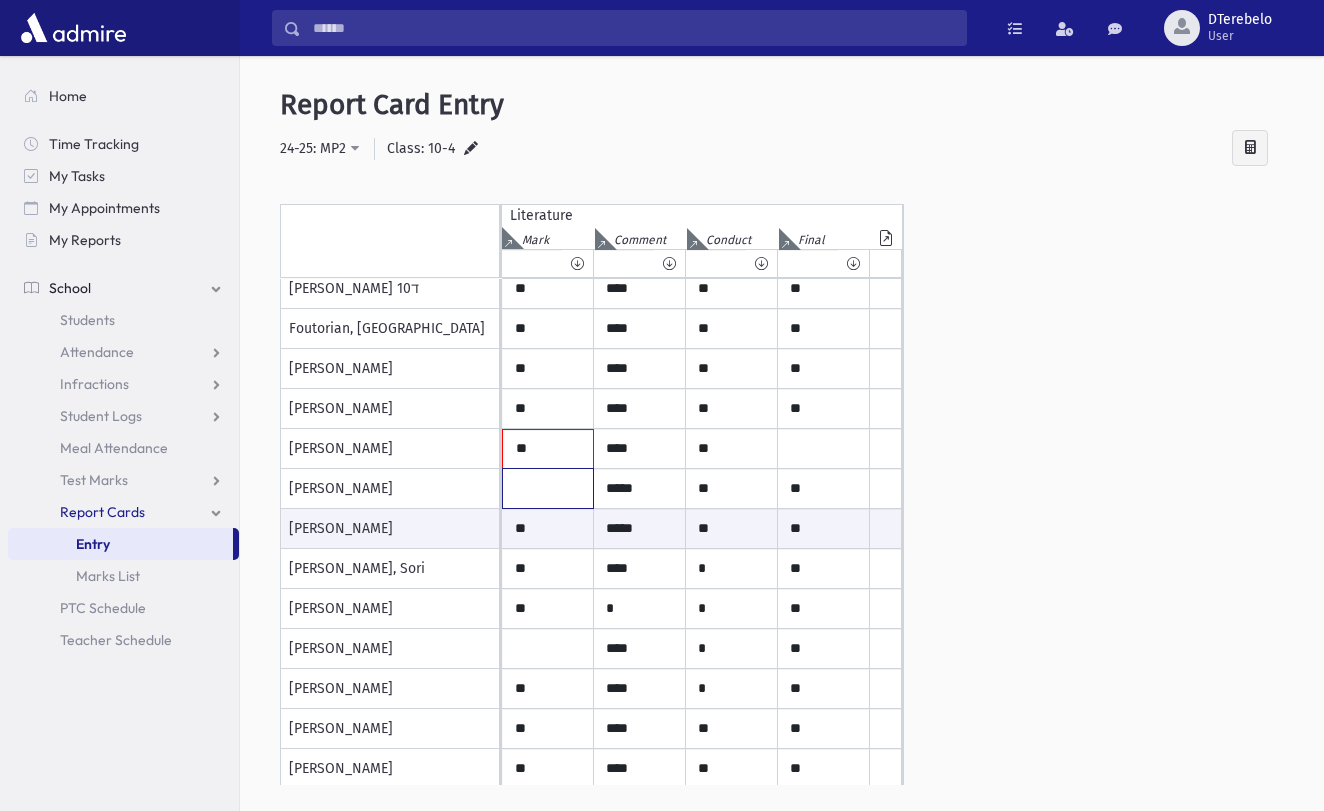 click at bounding box center [548, -71] 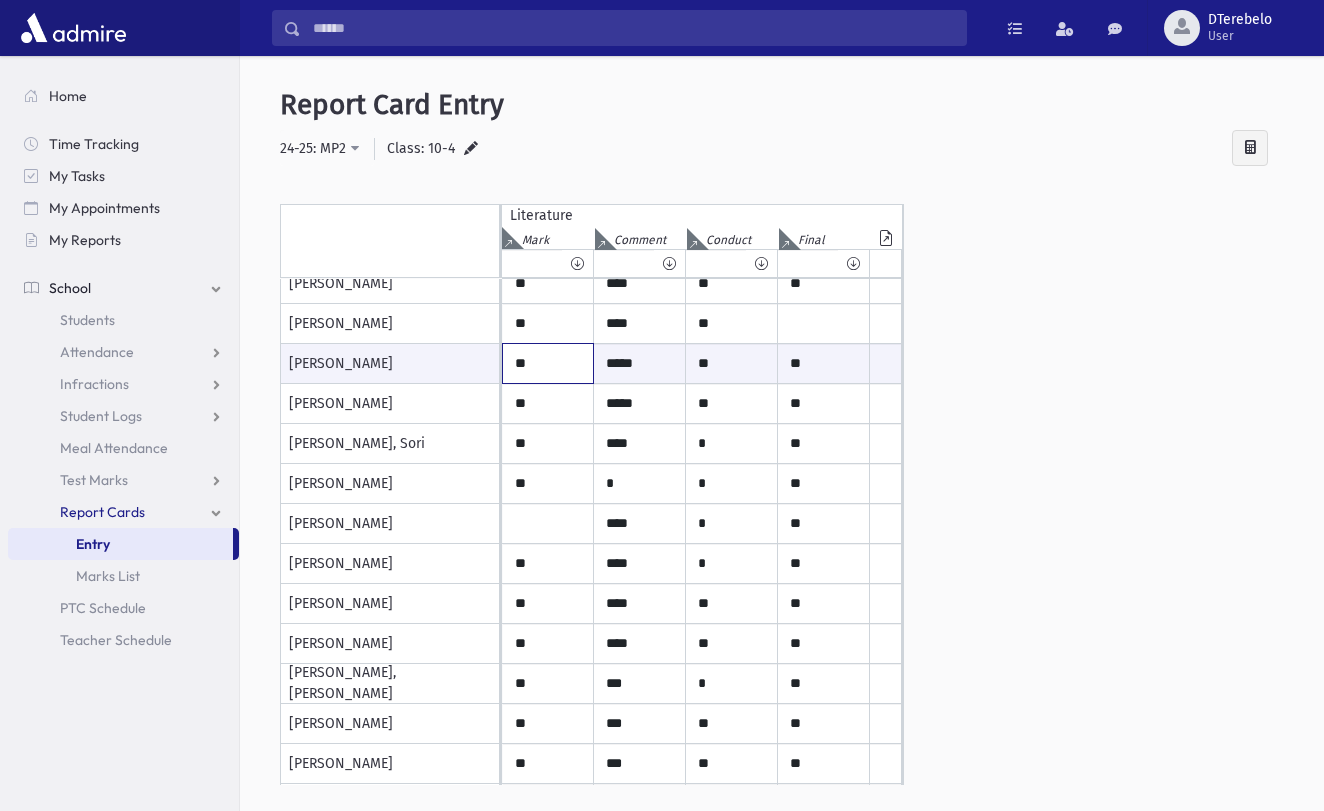 scroll, scrollTop: 496, scrollLeft: 0, axis: vertical 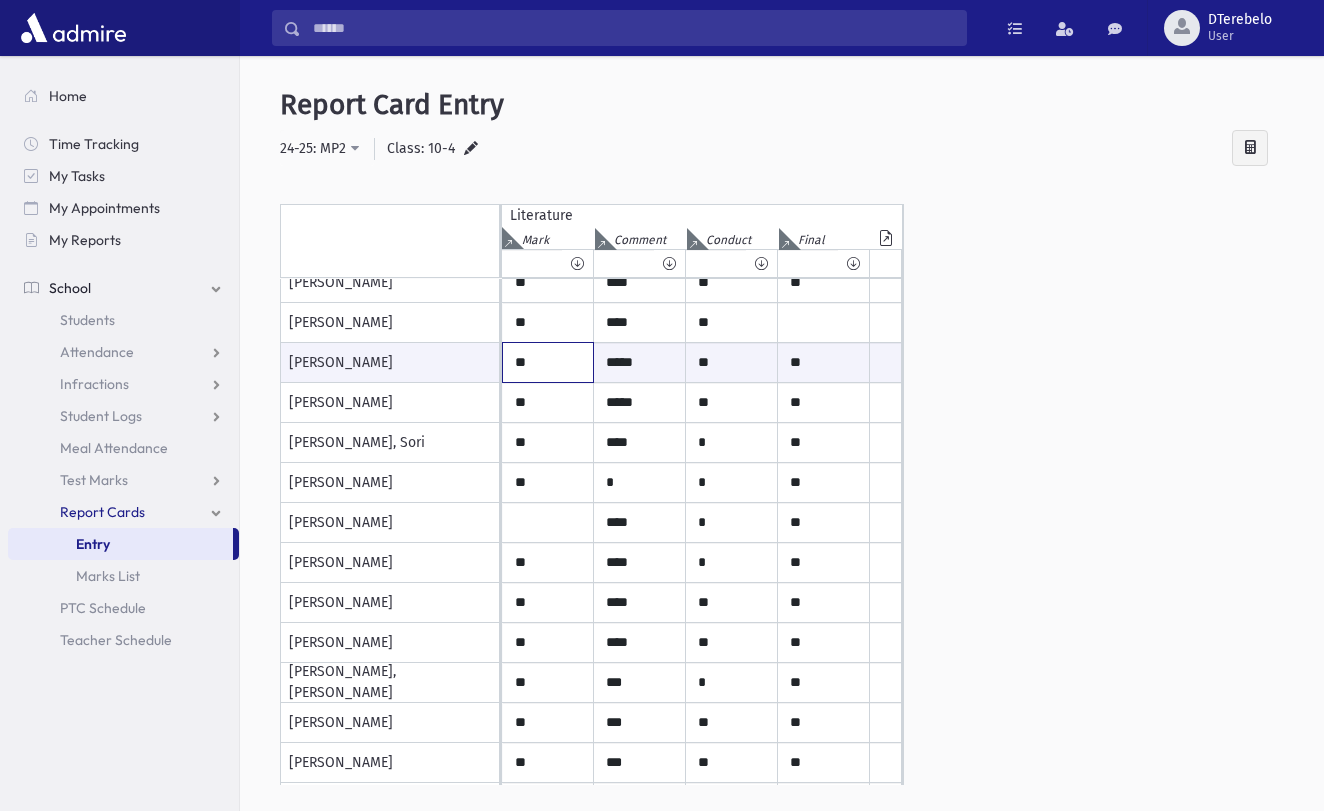 type on "**" 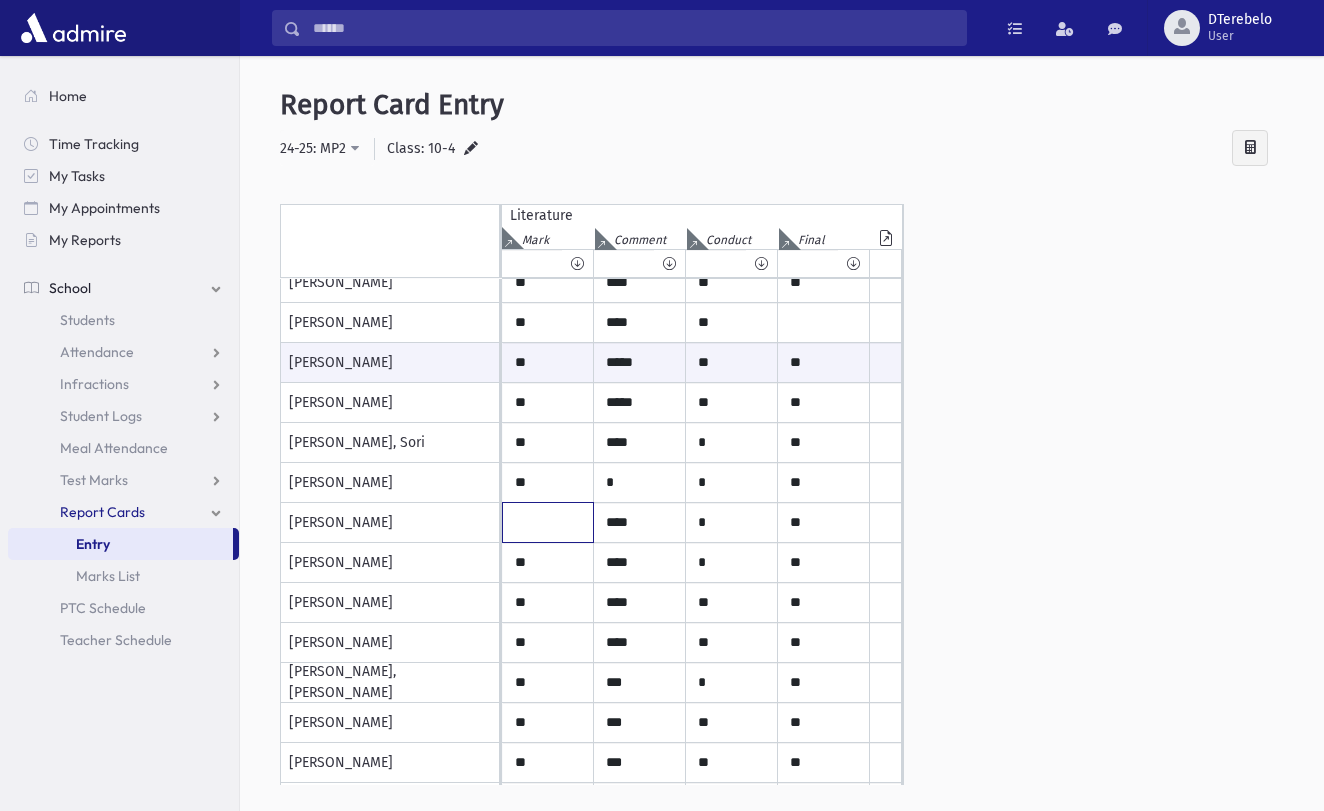 click at bounding box center (548, -197) 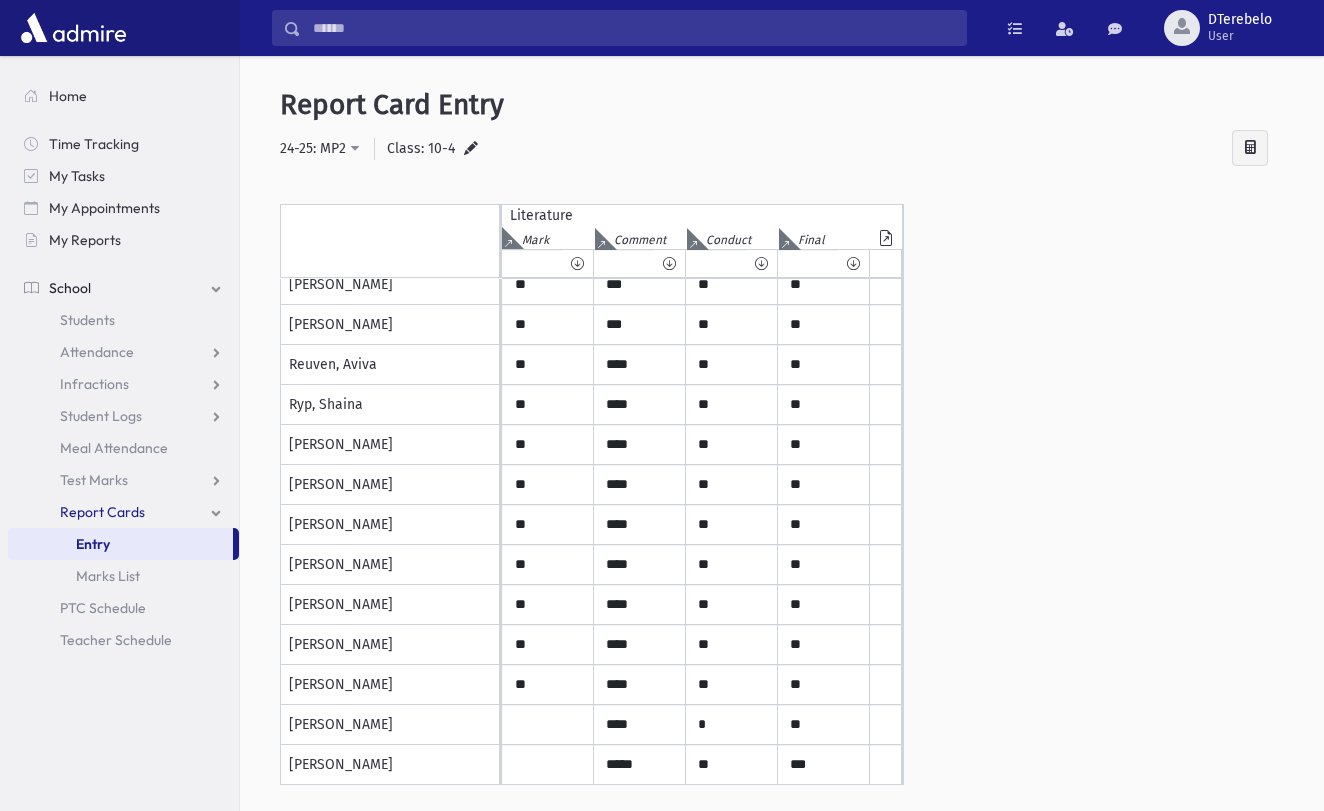 scroll, scrollTop: 934, scrollLeft: 0, axis: vertical 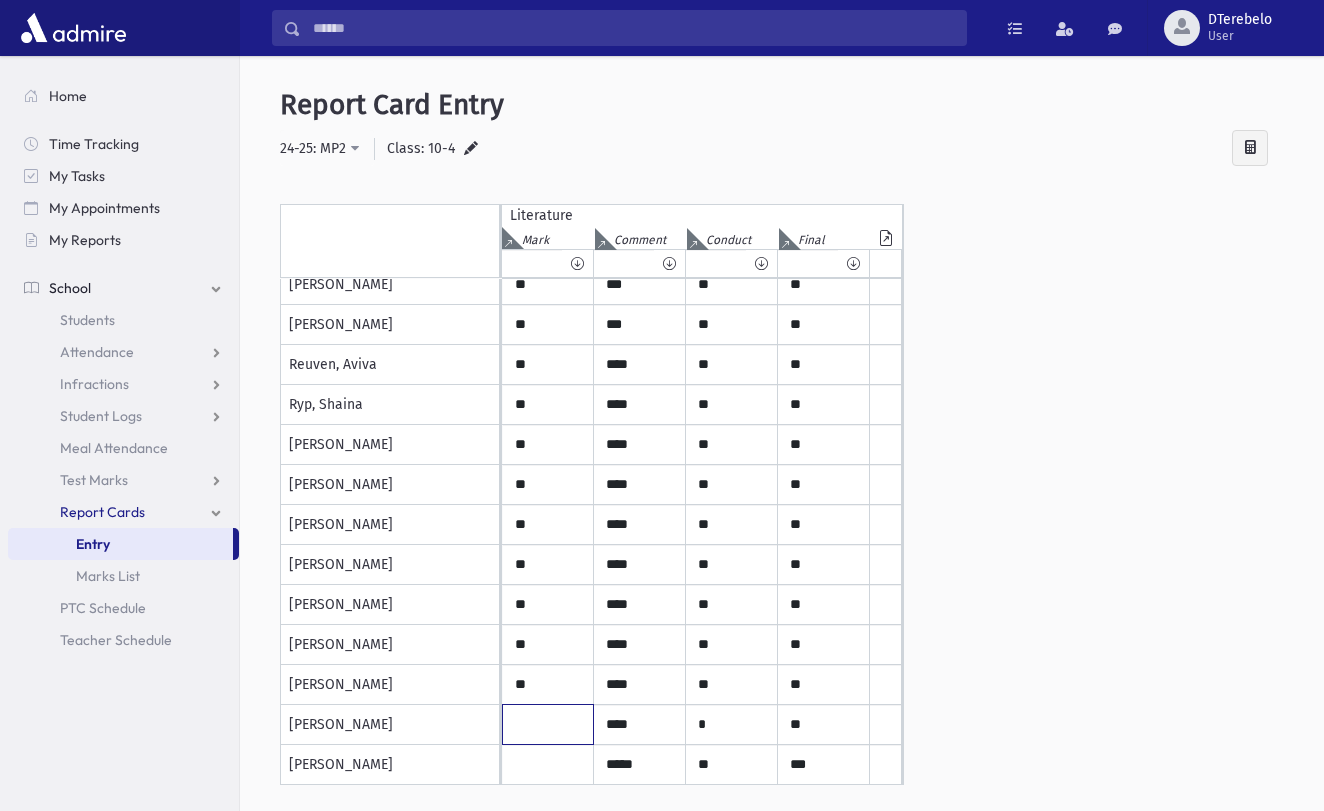 click at bounding box center [548, -635] 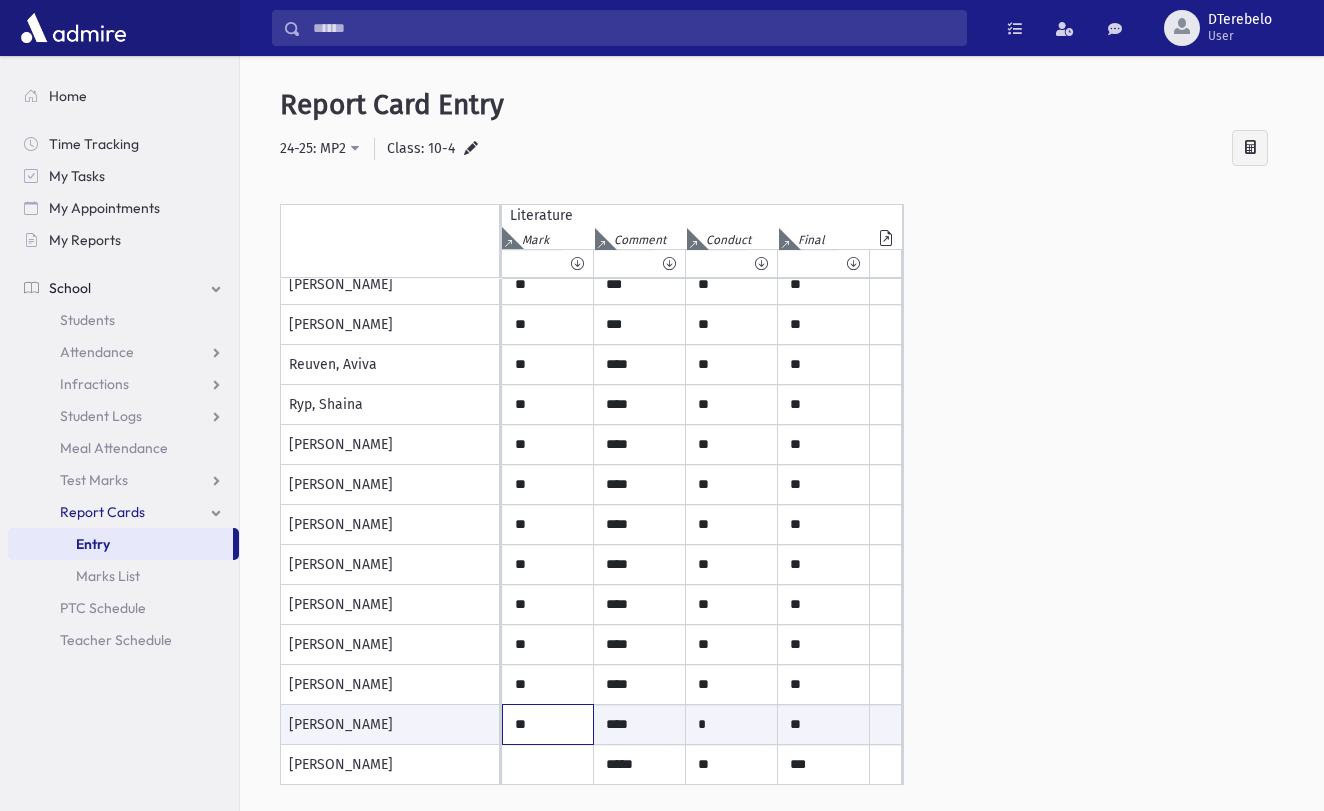 type on "**" 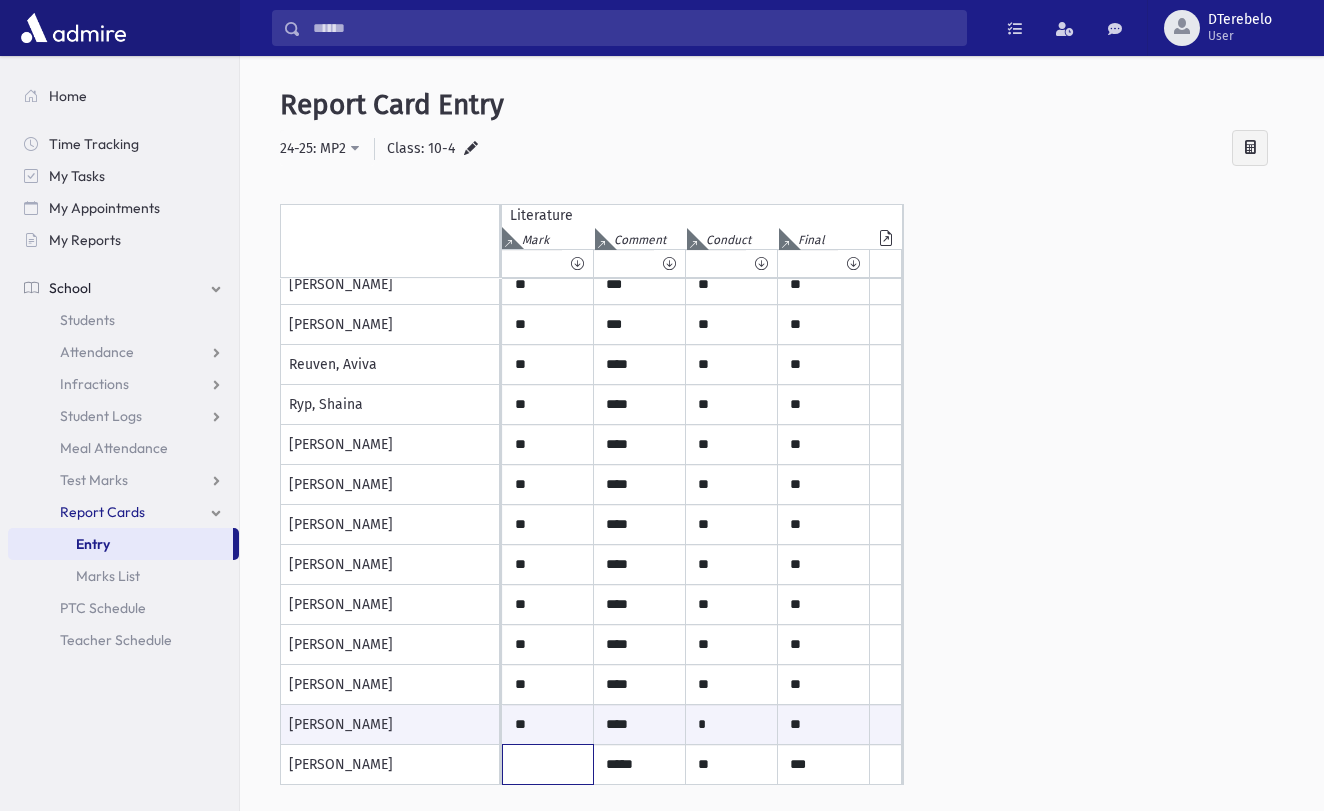 click at bounding box center [548, -635] 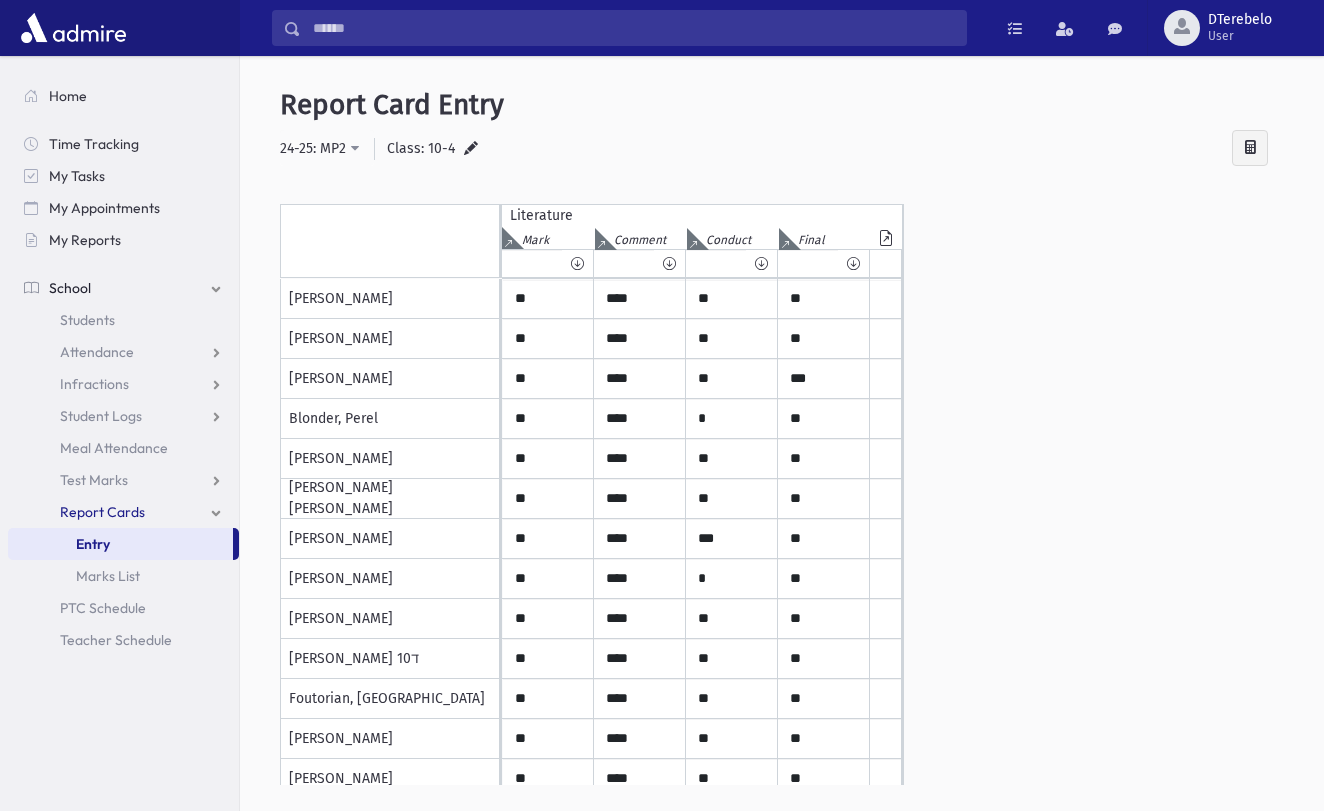 scroll, scrollTop: 0, scrollLeft: 0, axis: both 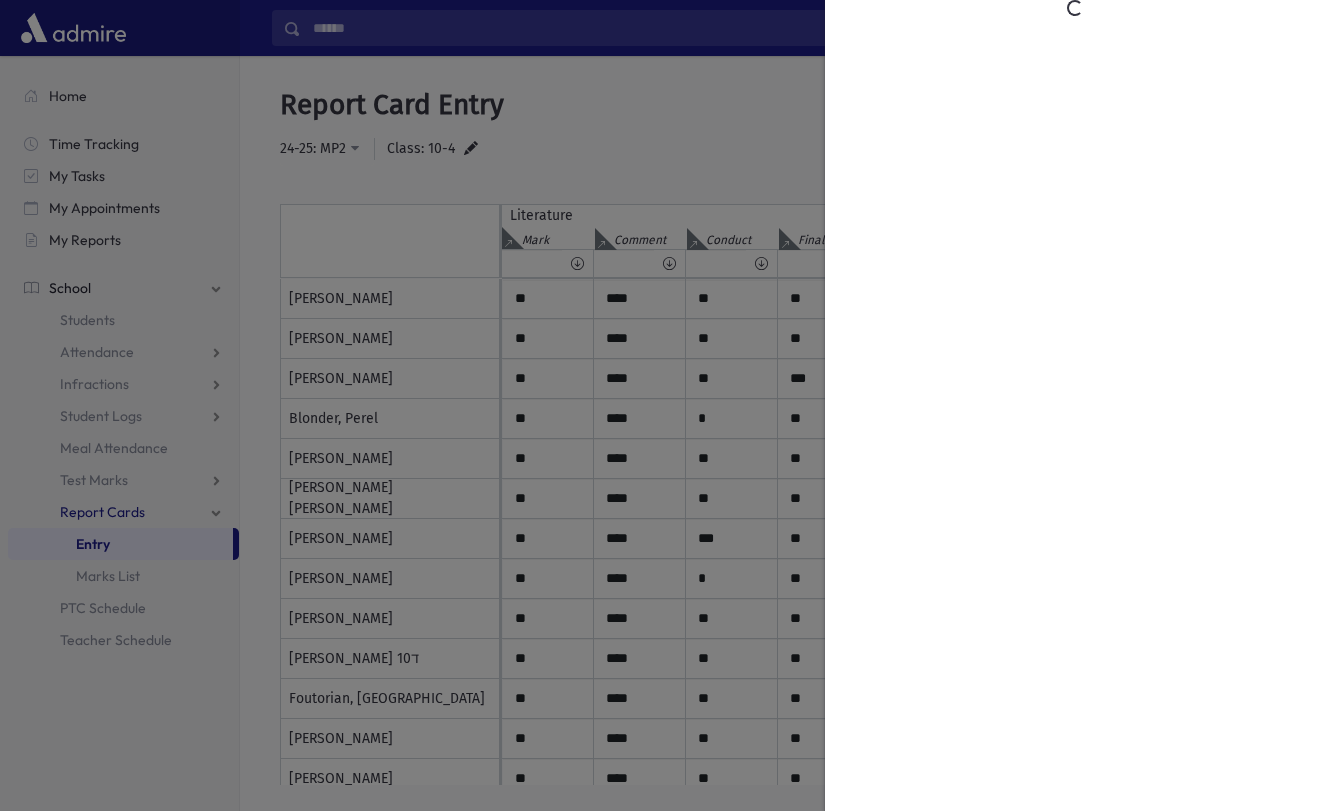 click at bounding box center (662, 405) 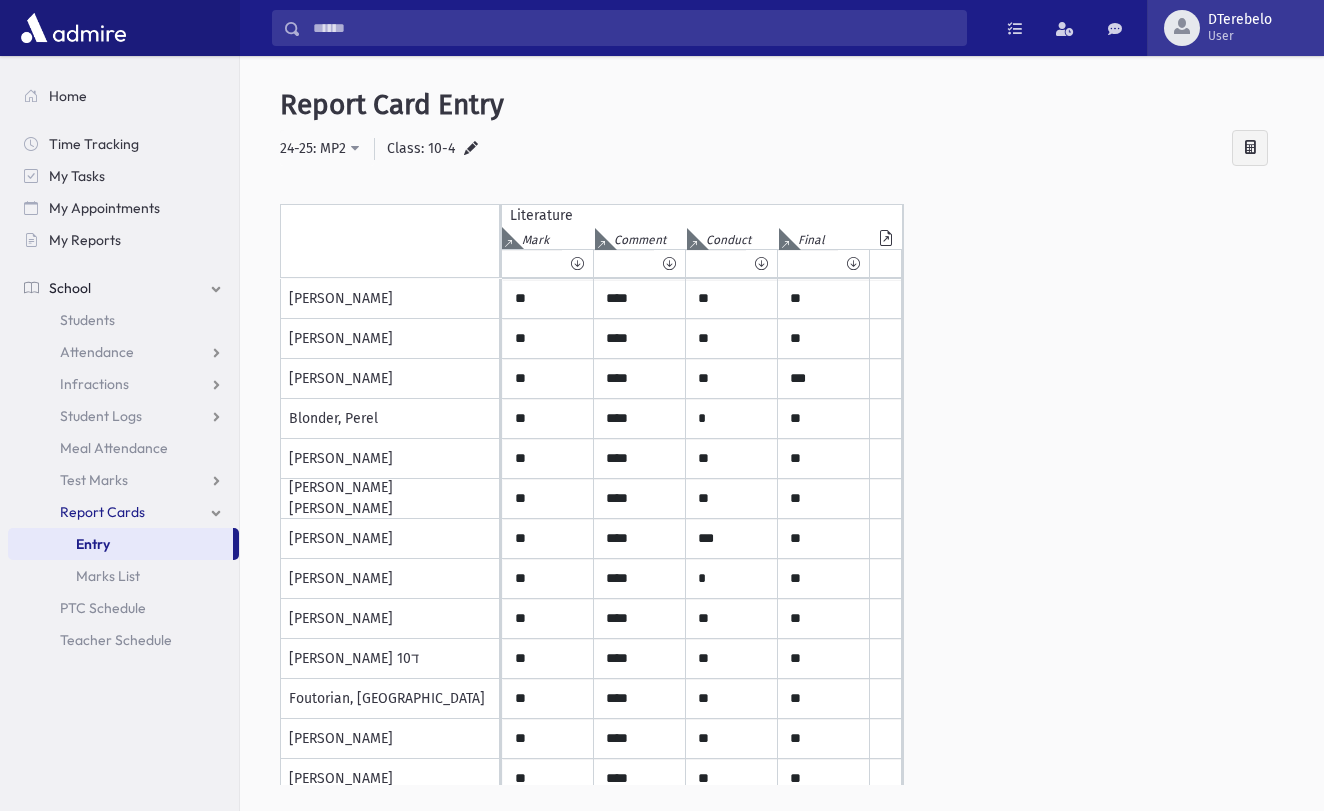 click on "DTerebelo" at bounding box center (1240, 20) 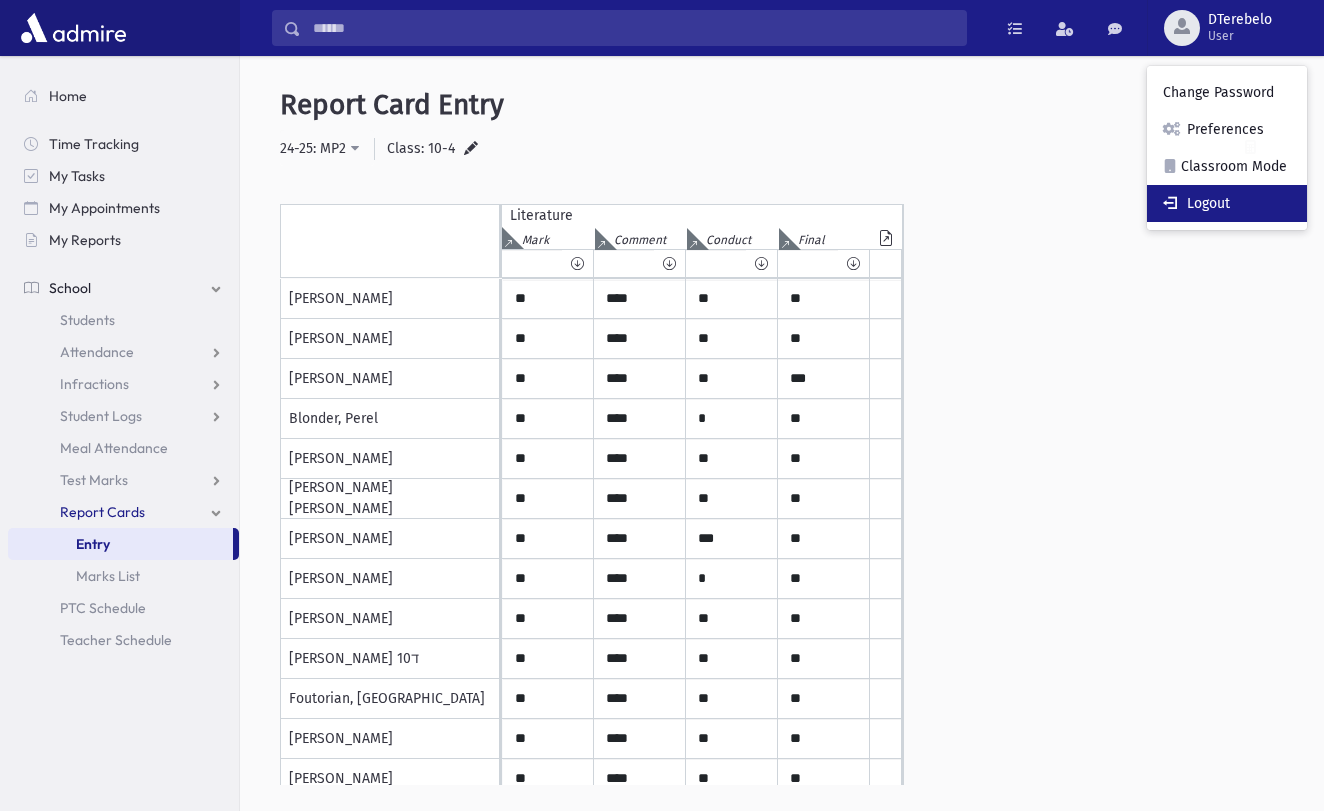 click on "Logout" at bounding box center [1227, 203] 